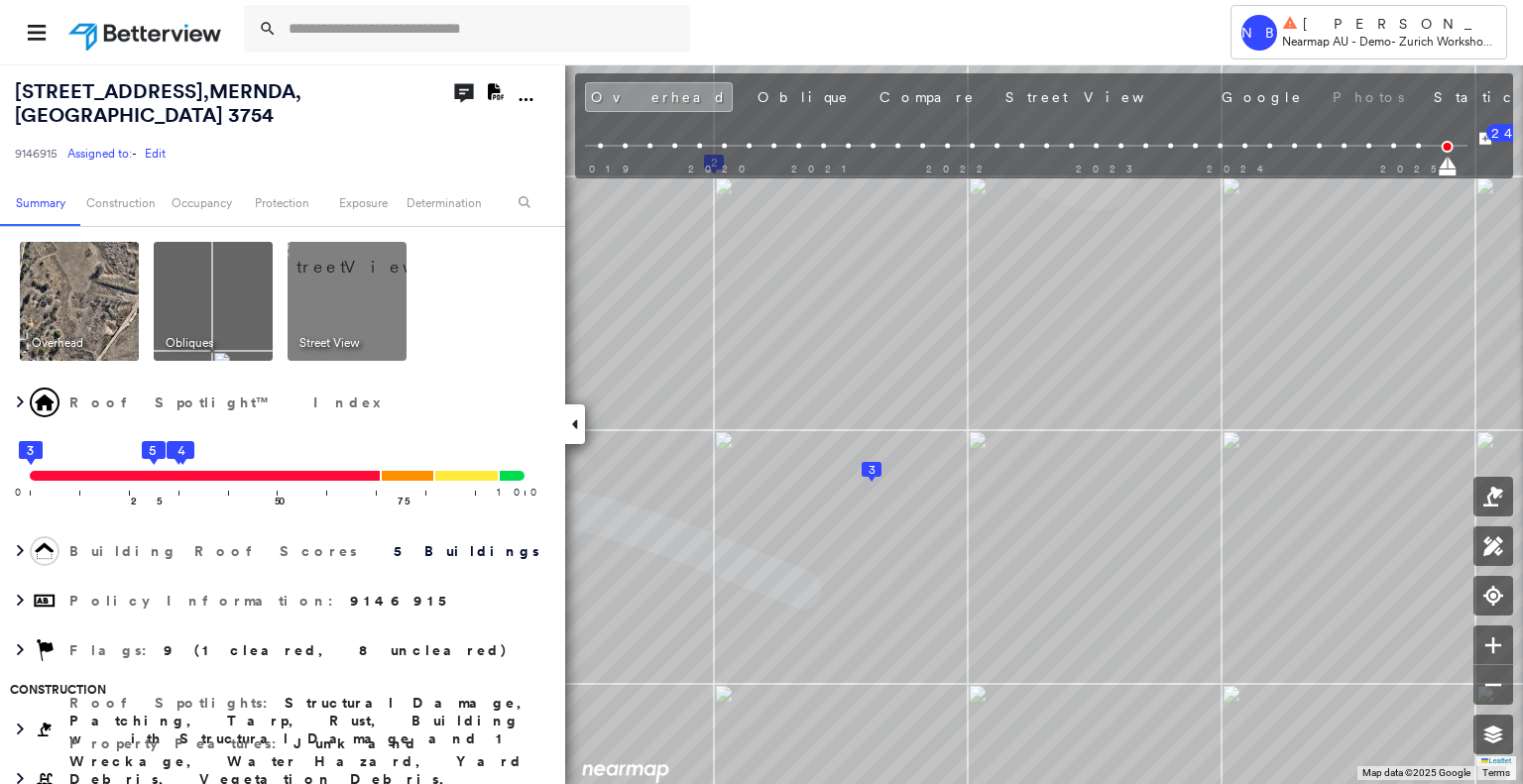 scroll, scrollTop: 0, scrollLeft: 0, axis: both 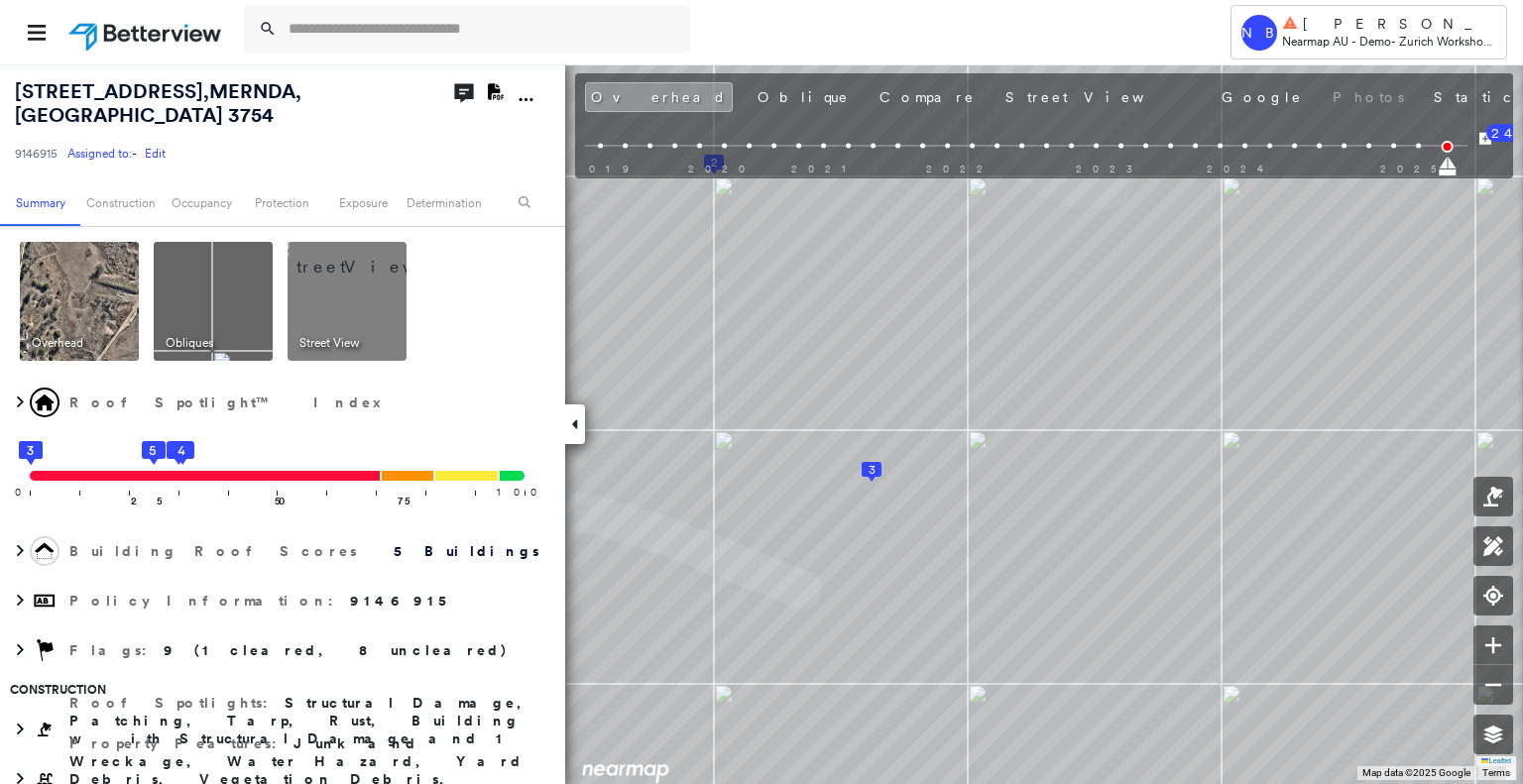 click on "[DATE]" at bounding box center [1596, 99] 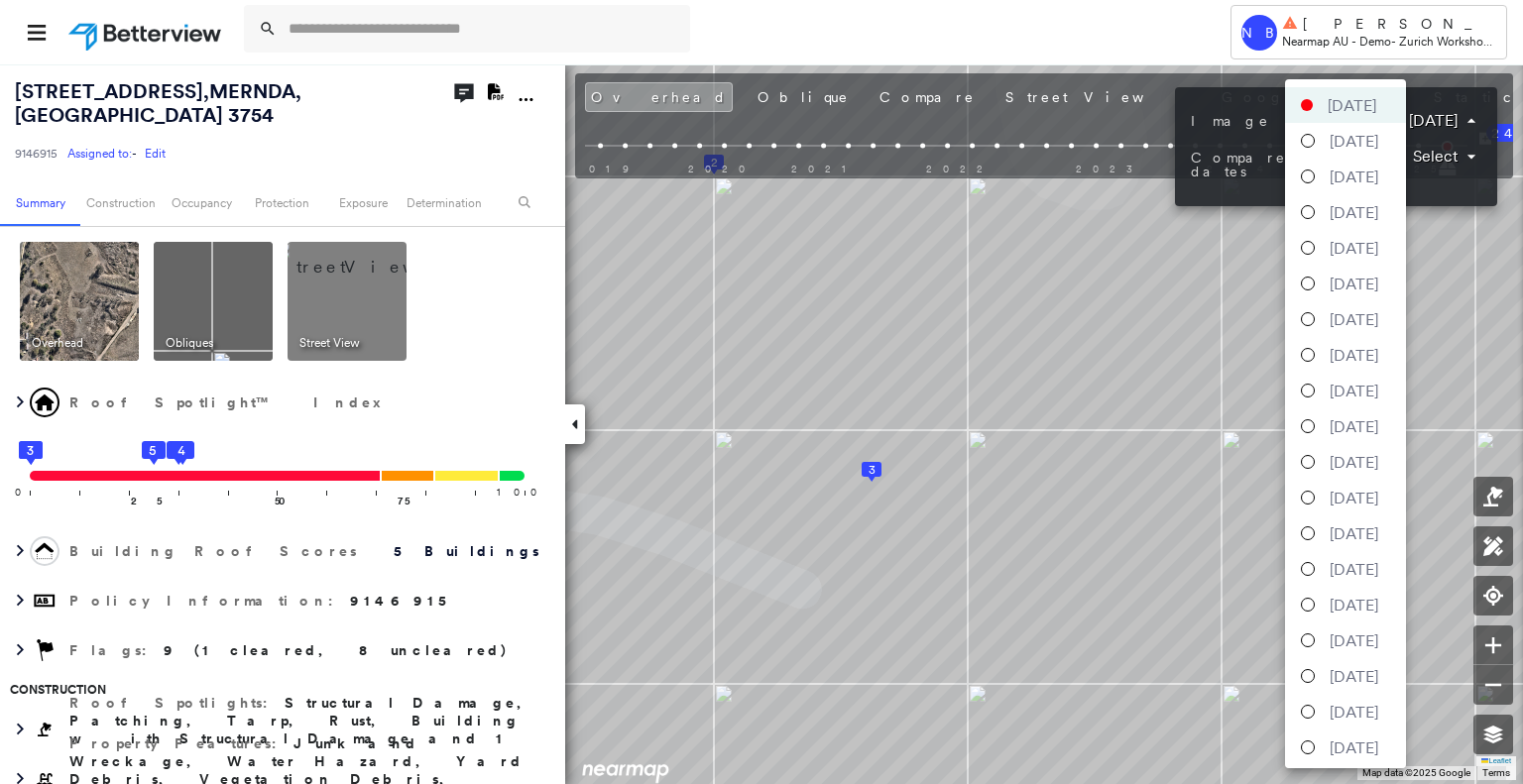 click on "Tower [GEOGRAPHIC_DATA] [PERSON_NAME] Nearmap AU - Demo  -   [GEOGRAPHIC_DATA] Workshop 2025 [STREET_ADDRESS] 9146915 Assigned to:  - Edit Assigned to:  - Edit 9146915 Assigned to:  - Edit Open Comments Download PDF Report Summary Construction Occupancy Protection Exposure Determination Overhead Obliques Street View Roof Spotlight™ Index 0 100 25 1 3 5 50 2 4 75 Building Roof Scores 5 Buildings Policy Information :  9146915 Flags :  9 (1 cleared, 8 uncleared) Construction Roof Spotlights :  Structural Damage, Patching, Tarp, Rust, Building with Structural Damage and 1 more Property Features :  Junk and Wreckage, Water Hazard, Yard Debris, Vegetation Debris, Road (Drivable Surface) and 8 more Roof Size & Shape :  5 buildings  Occupancy Protection Exposure FEMA Risk Index Wildfire Wind Determination Flags :  9 (1 cleared, 8 uncleared) Action Taken New Entry History Quote/New Business Terms & Conditions Added ACV Endorsement Added Cosmetic Endorsement Inspection/Loss Control Onsite Inspection Ordered General Save" at bounding box center [762, 392] 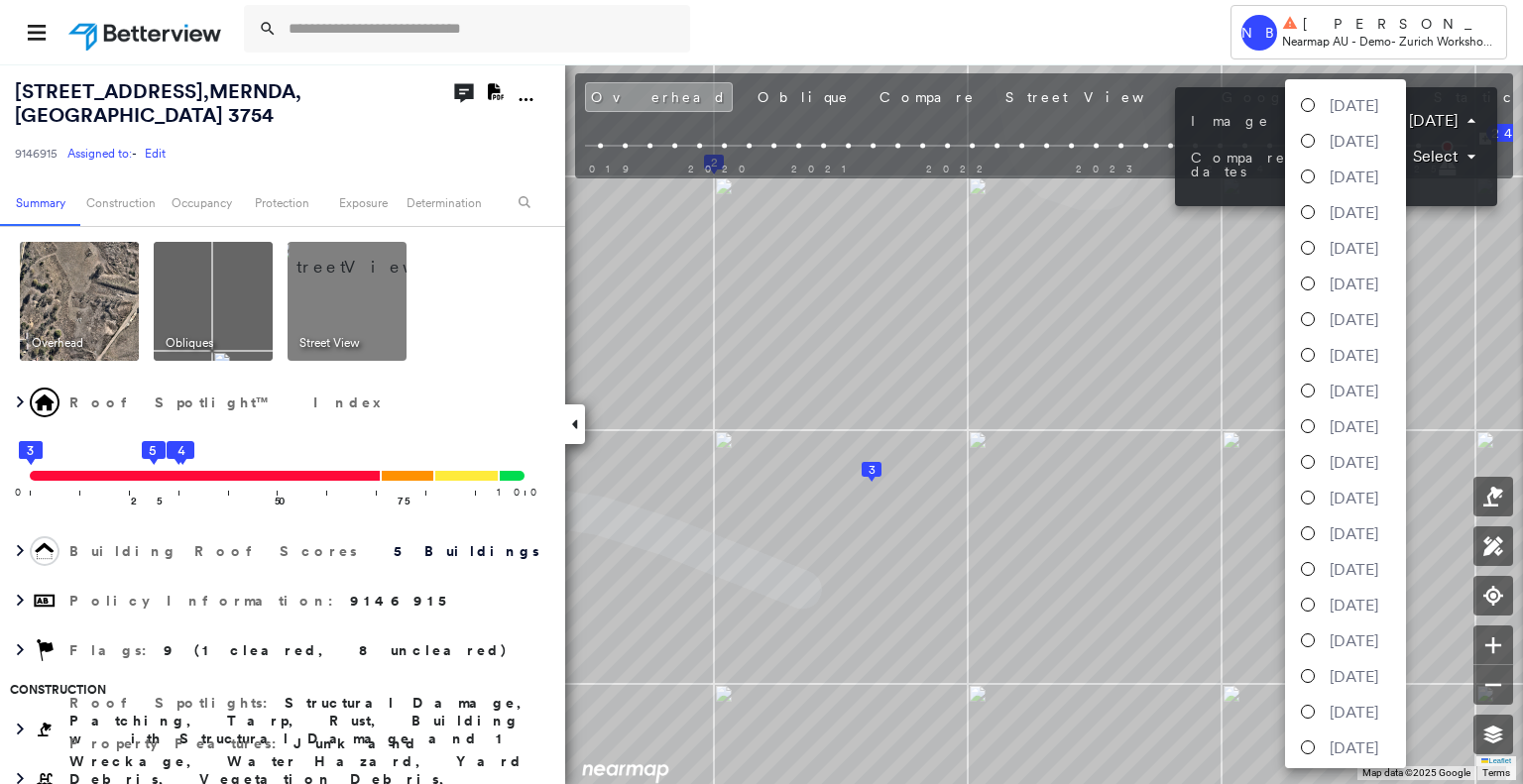 scroll, scrollTop: 1431, scrollLeft: 0, axis: vertical 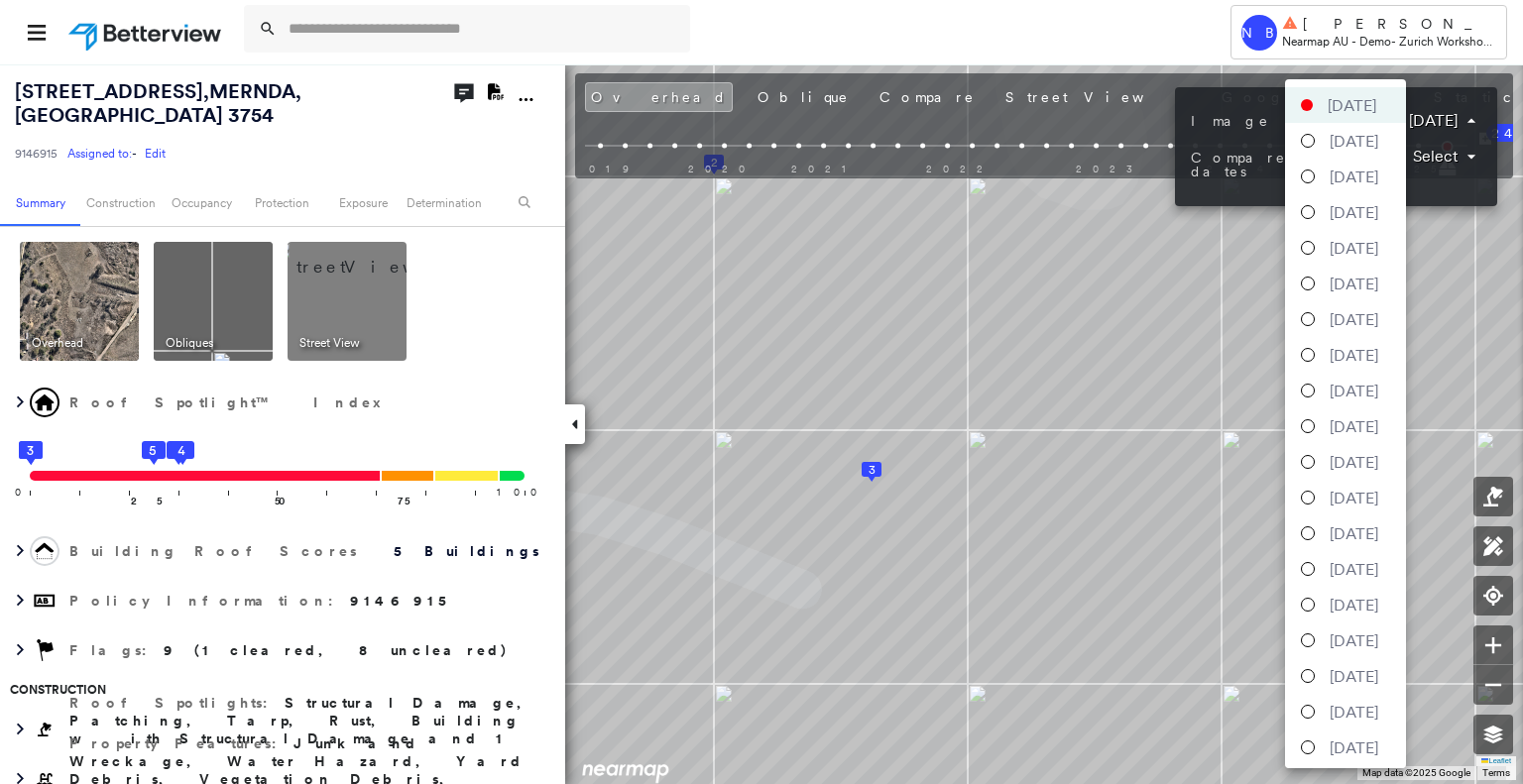 click at bounding box center (762, 392) 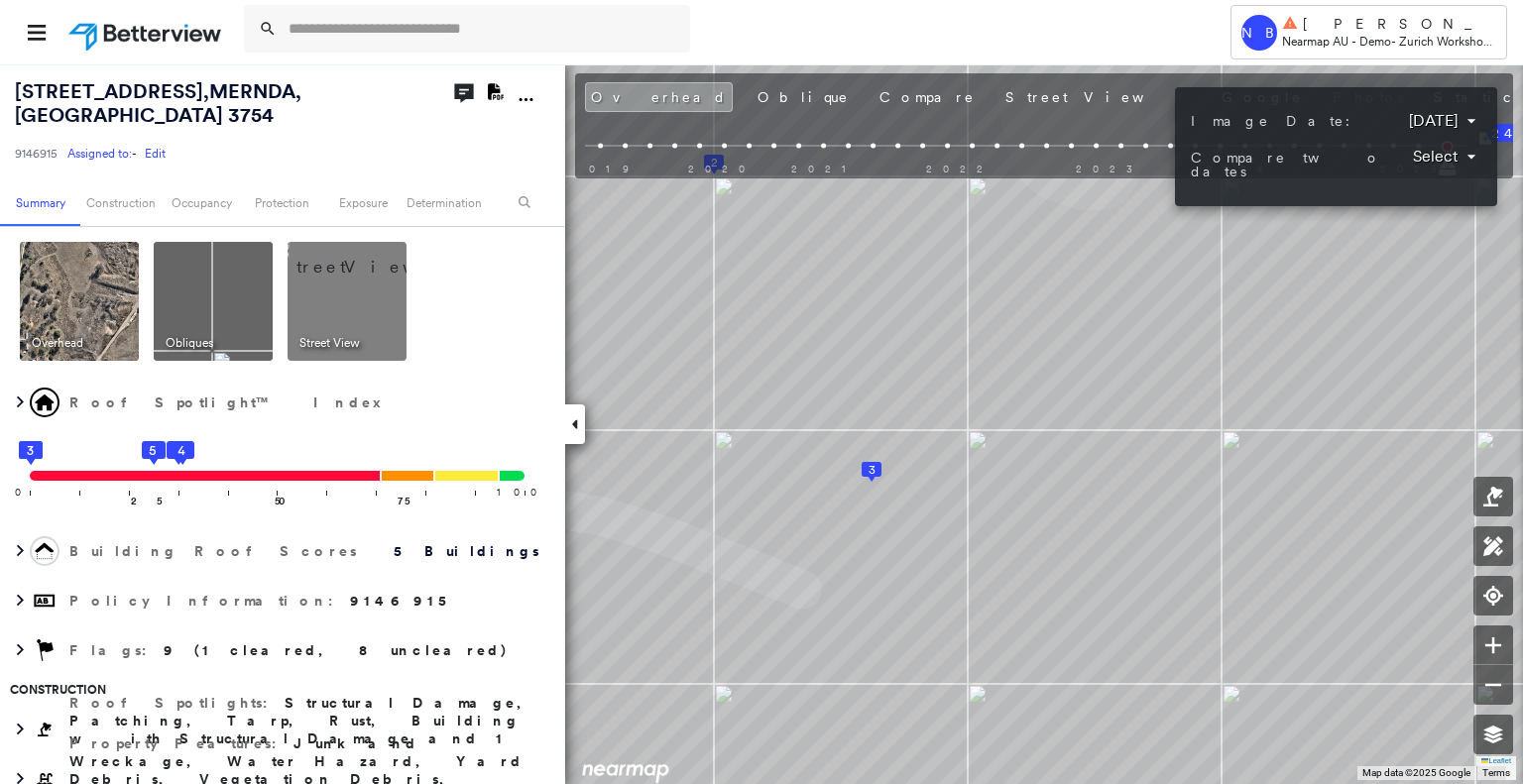 click at bounding box center [762, 392] 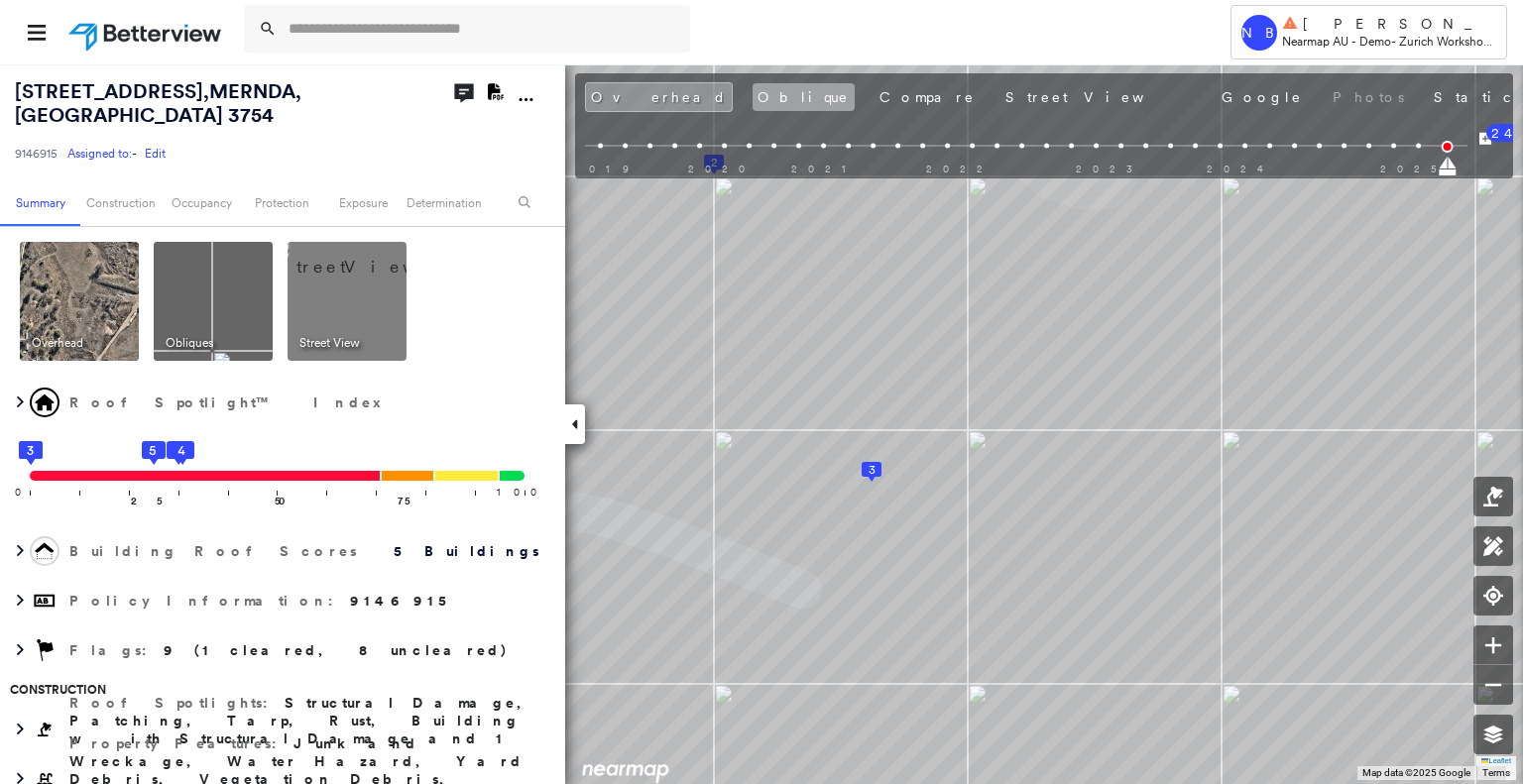 click on "Oblique" at bounding box center (803, 97) 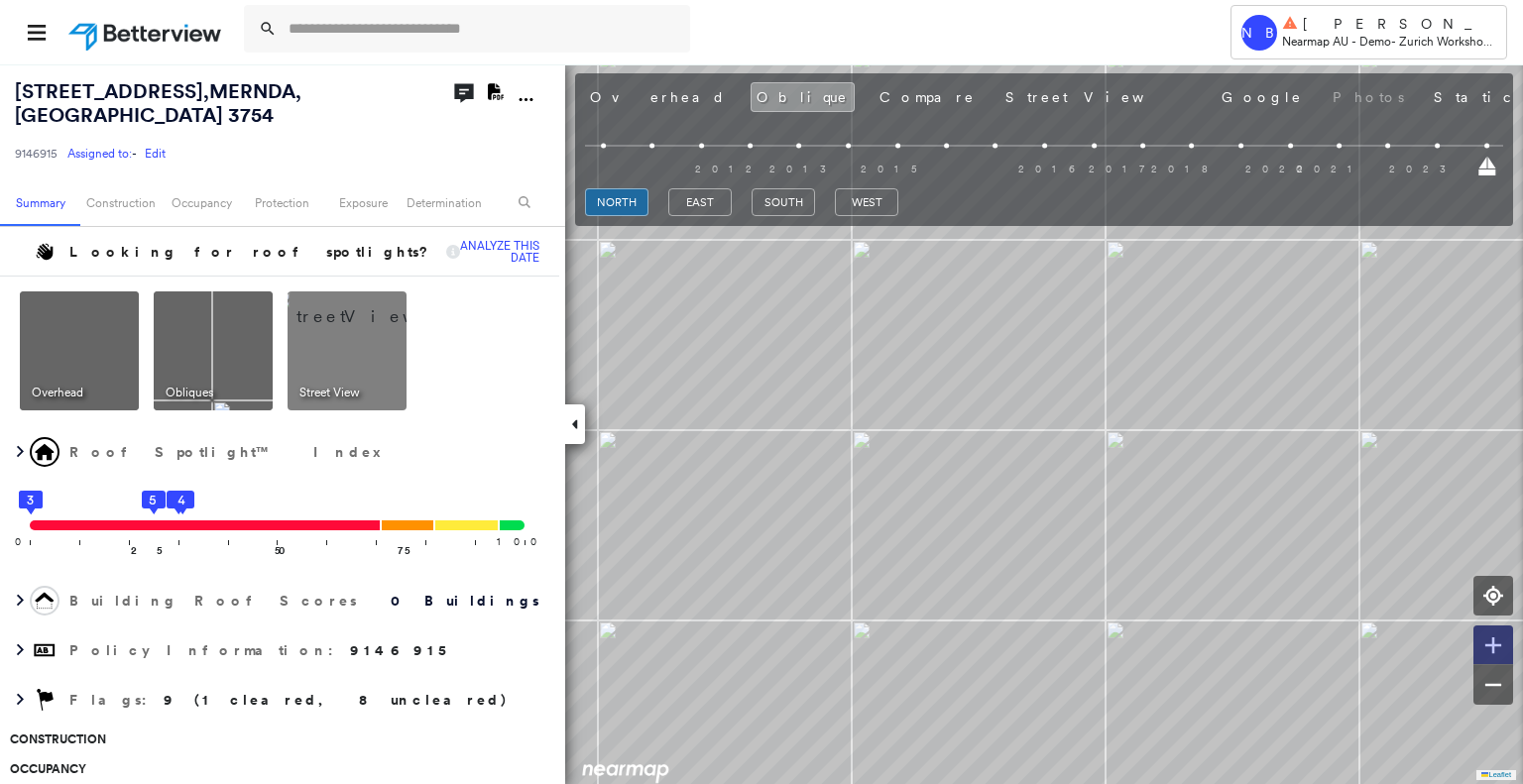 click 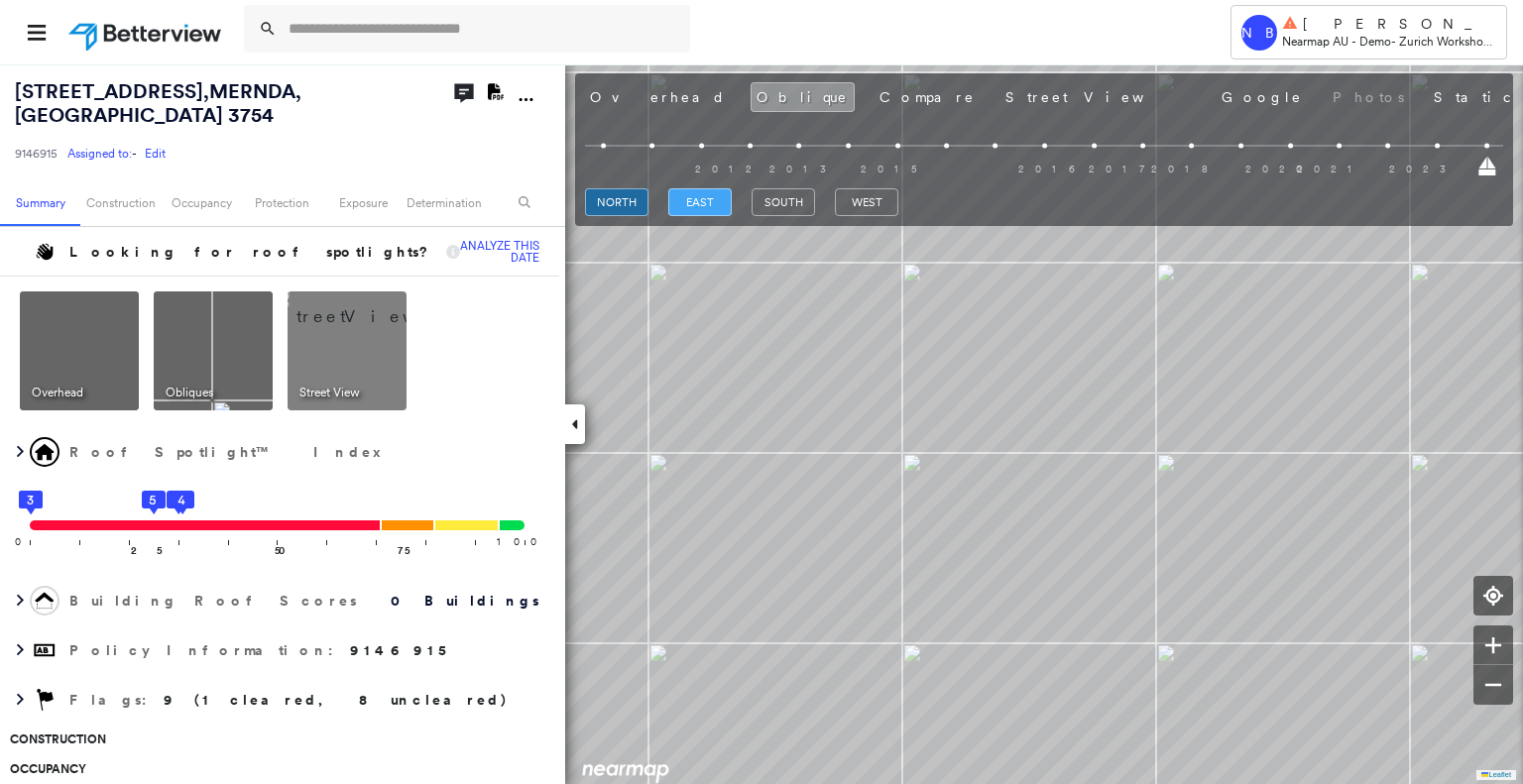 click on "east" at bounding box center [700, 202] 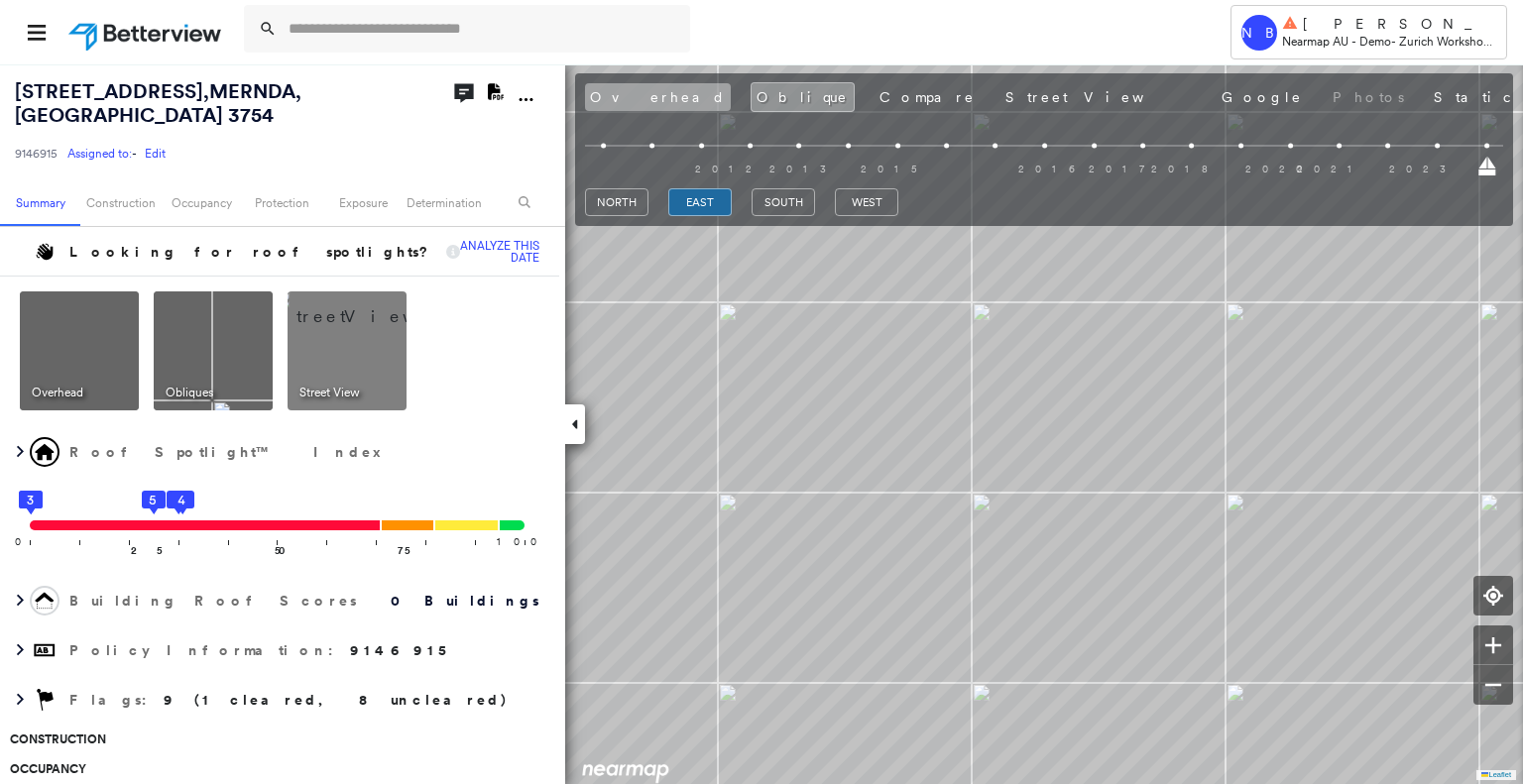 click on "Overhead" at bounding box center (657, 97) 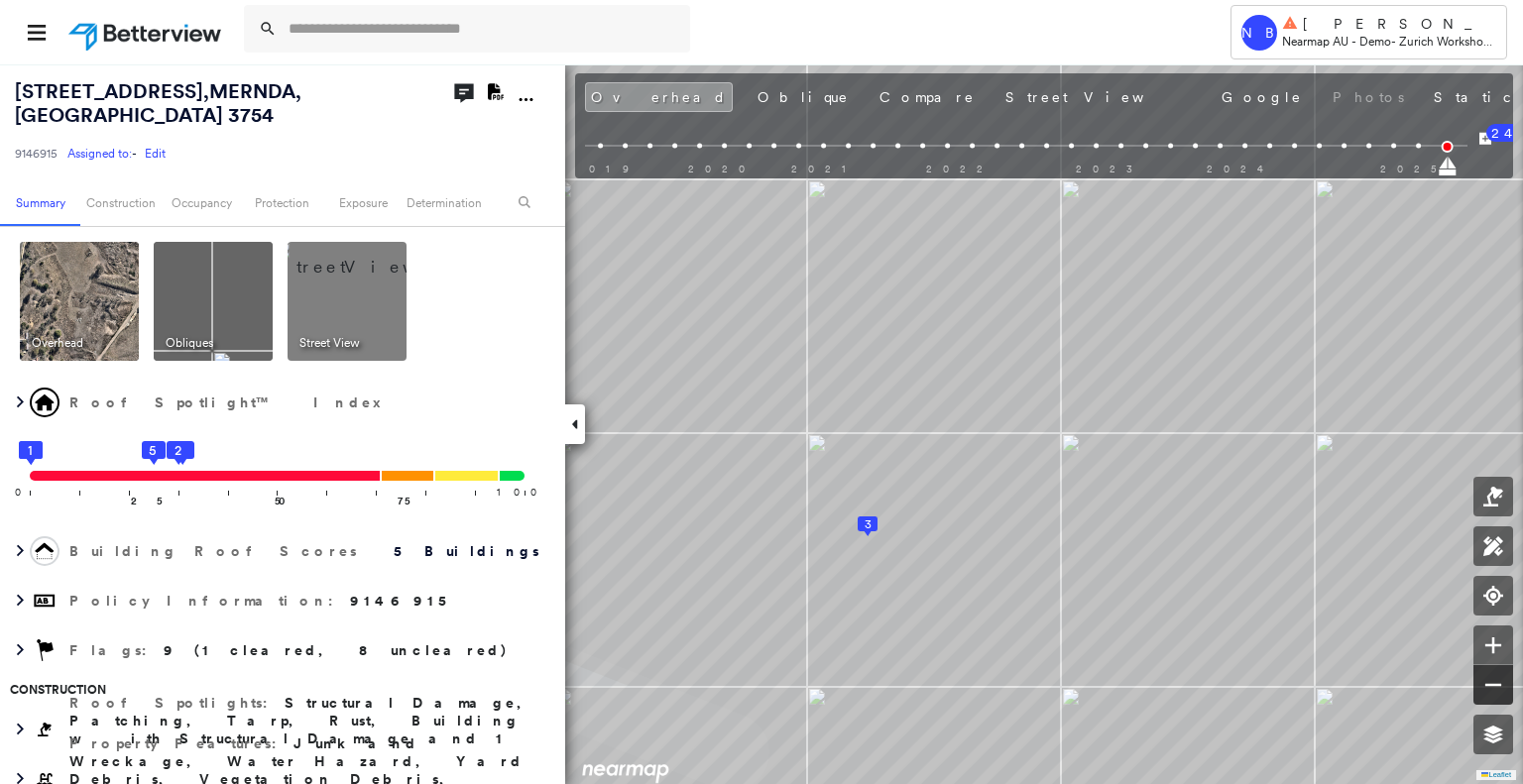 click 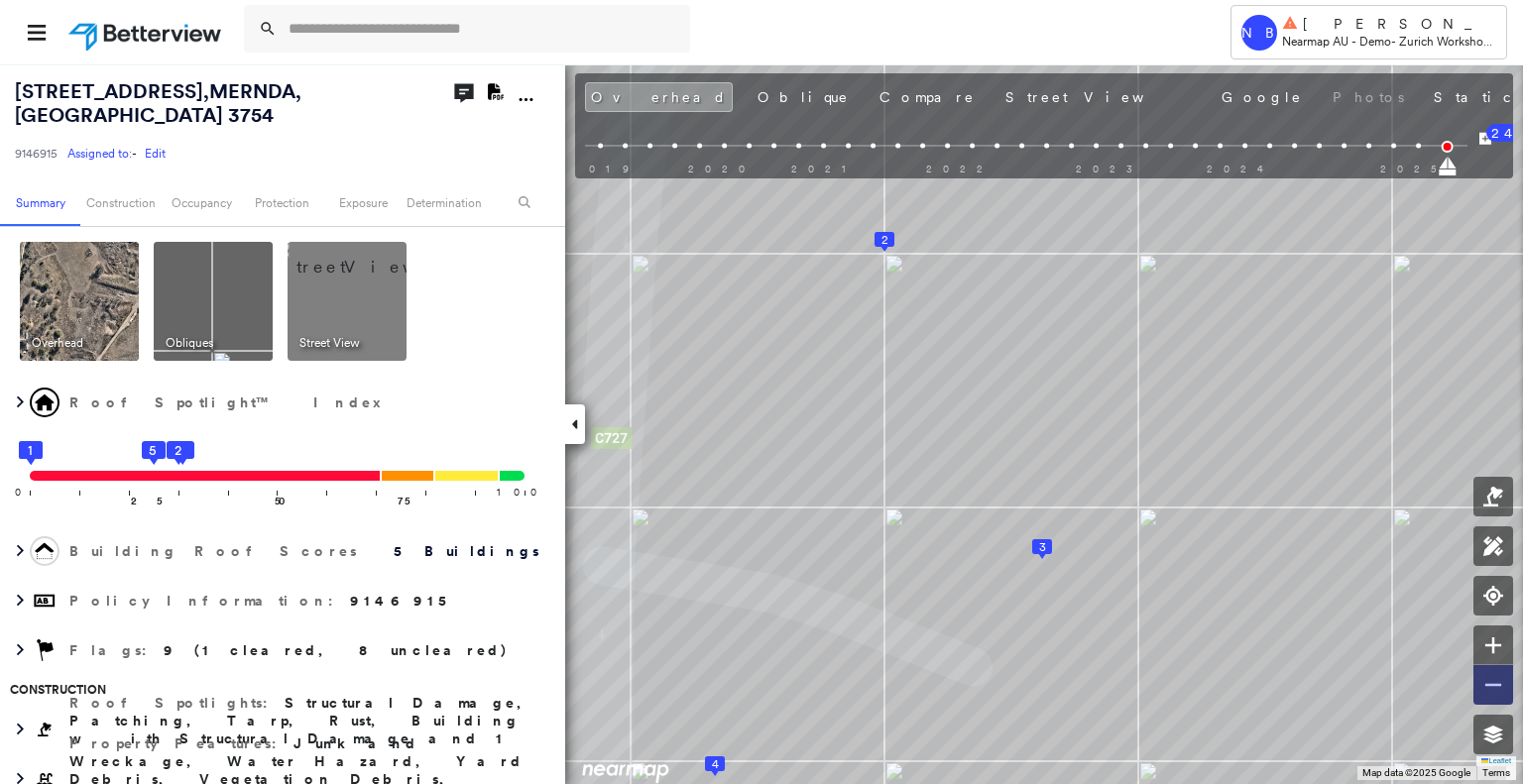 click 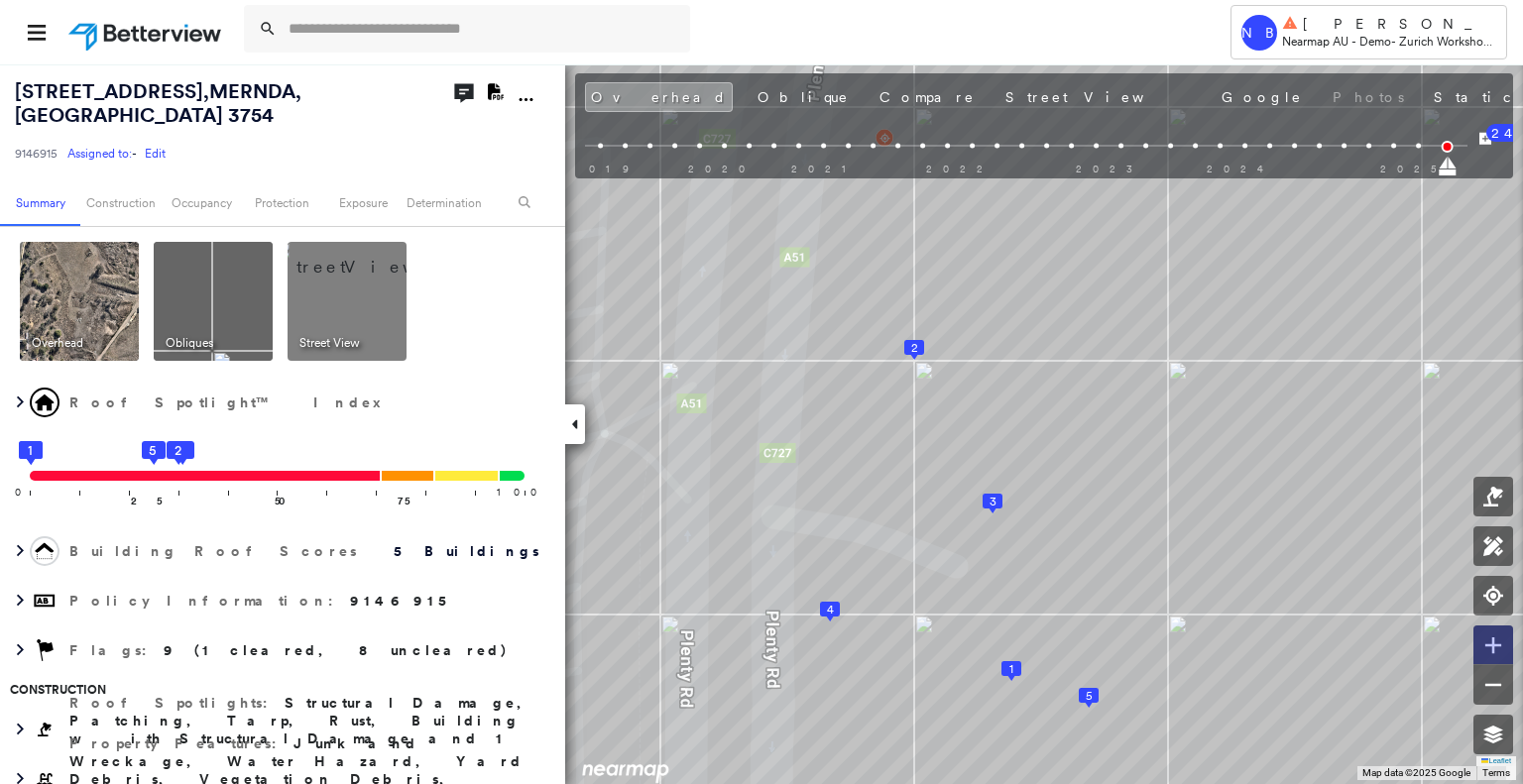 click 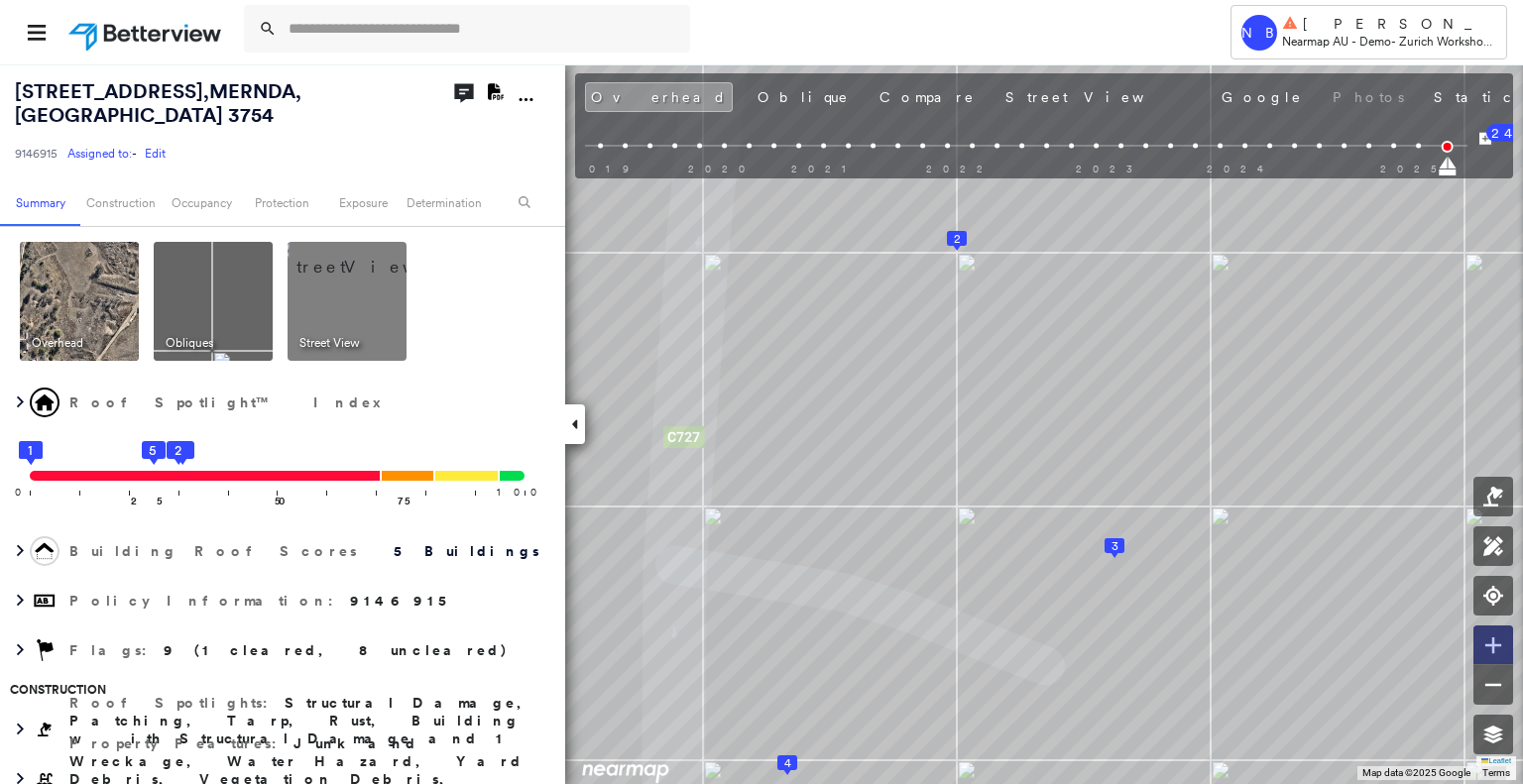 click 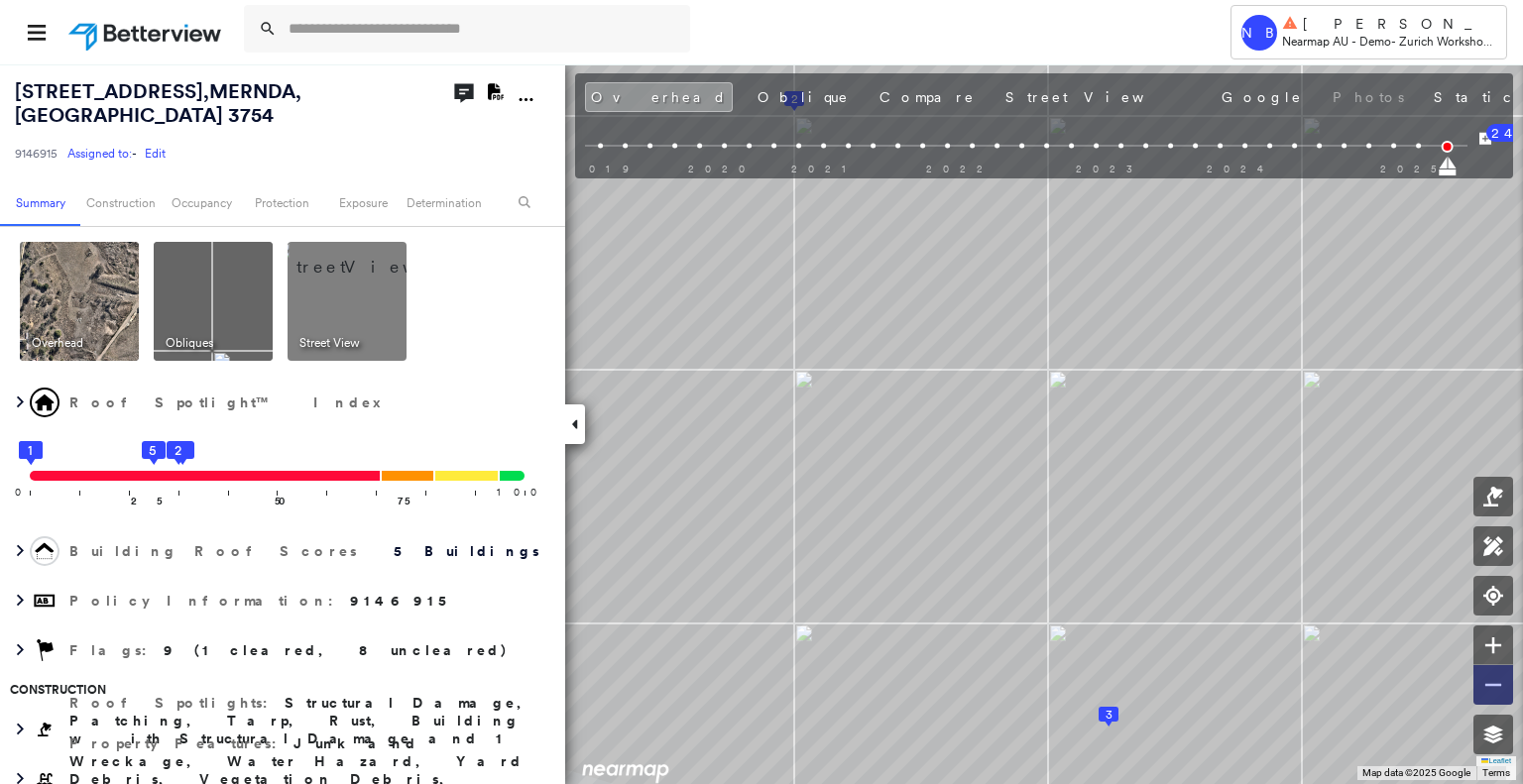 click 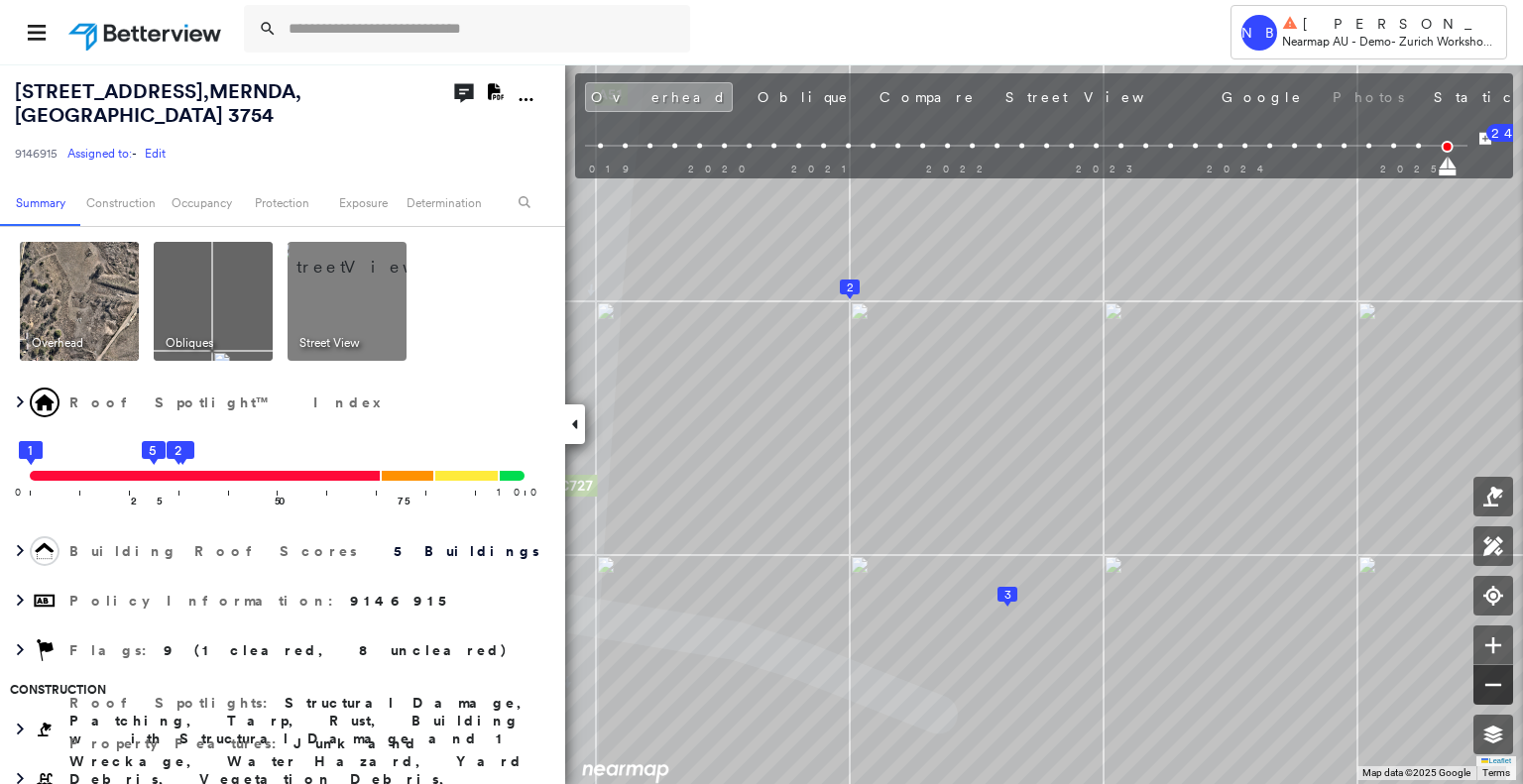 click 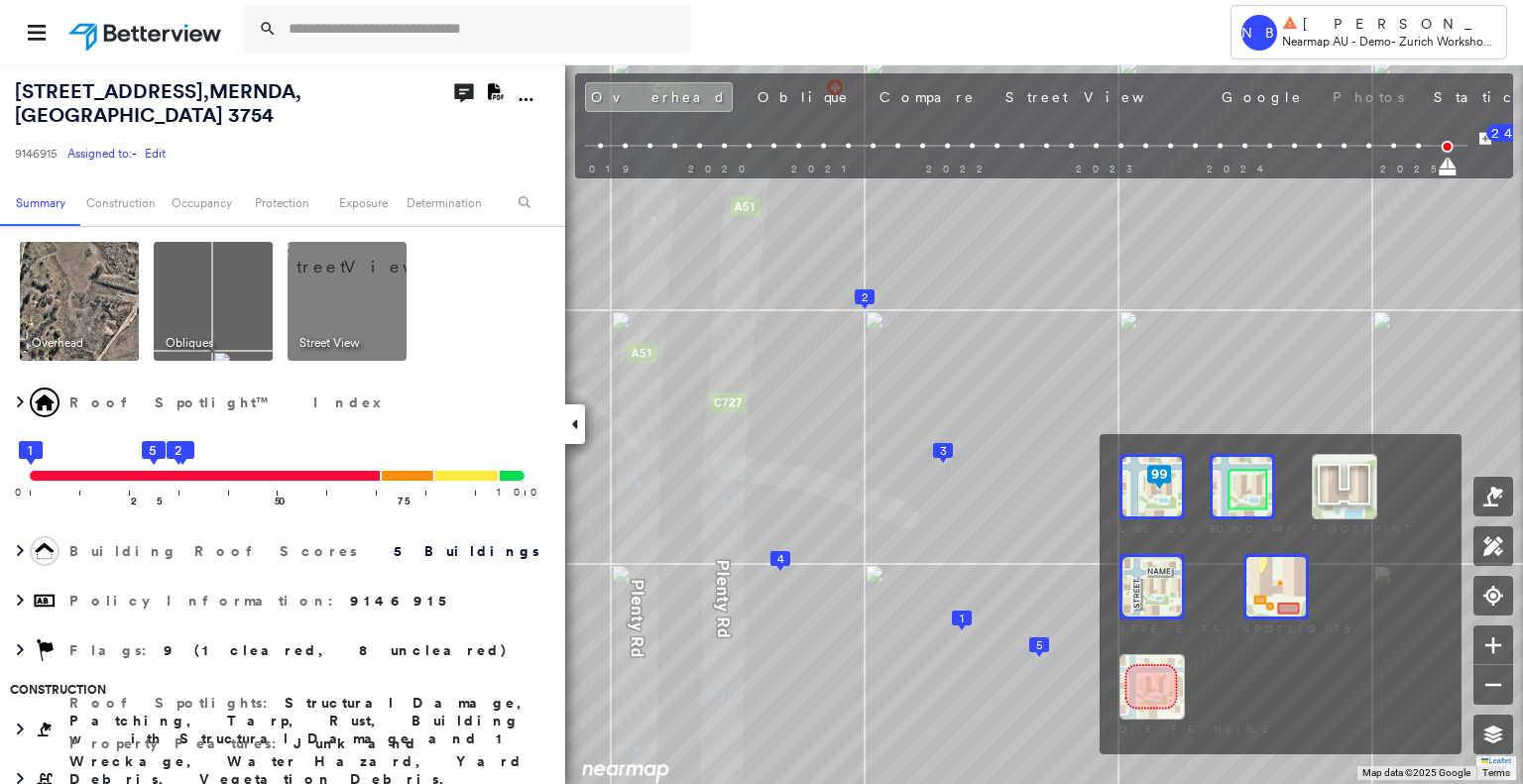 click at bounding box center [1276, 587] 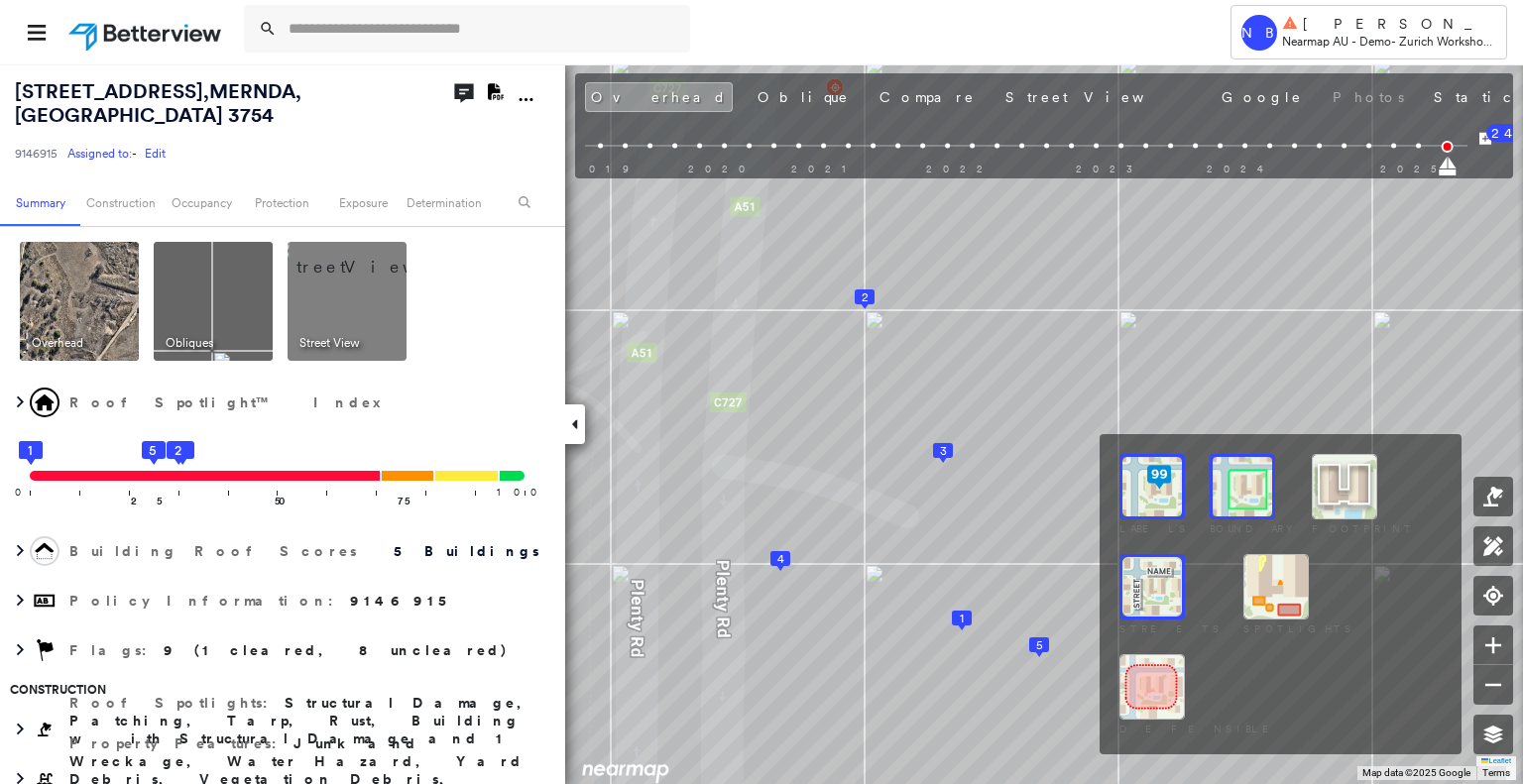 click at bounding box center [1345, 487] 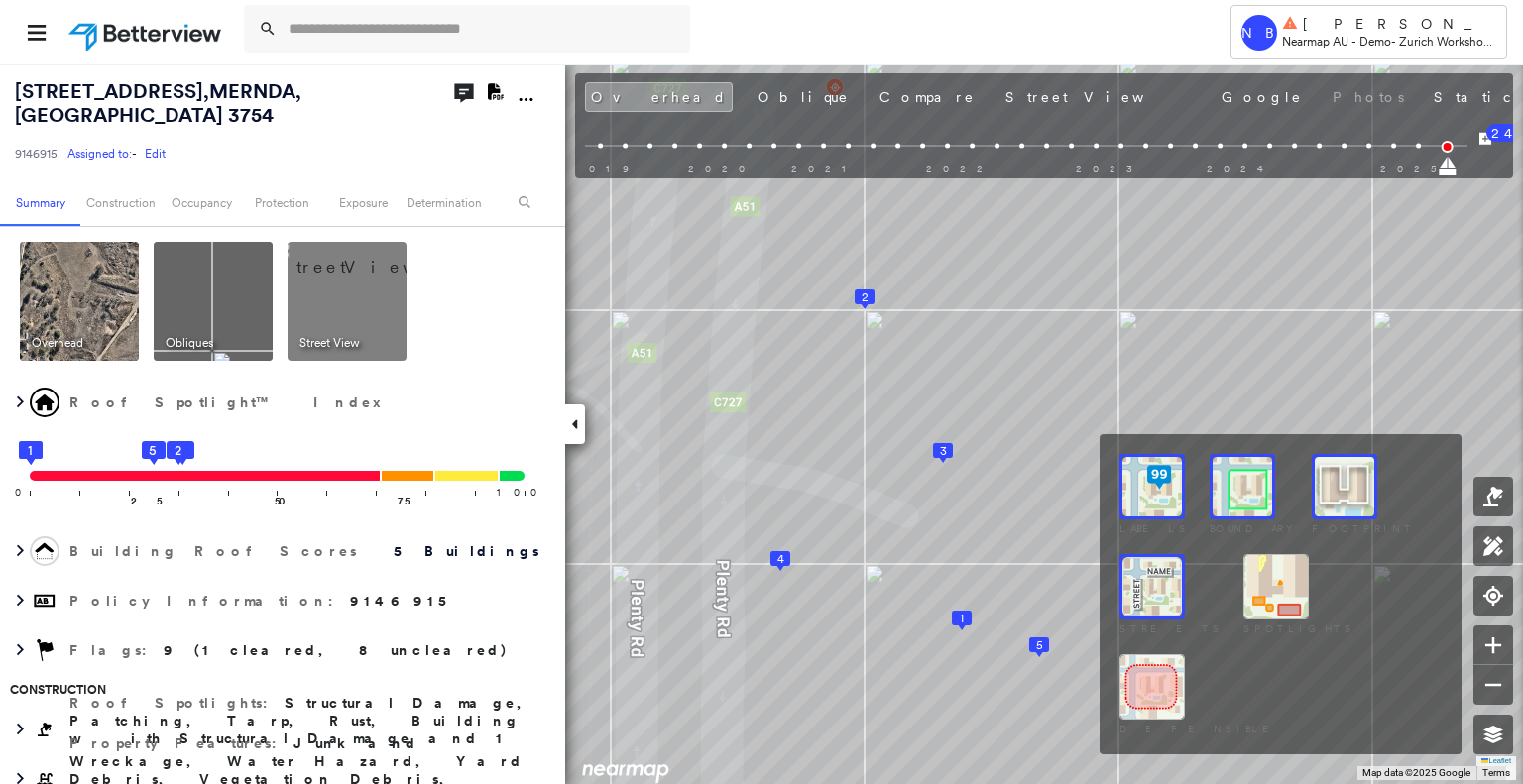 click at bounding box center [1345, 487] 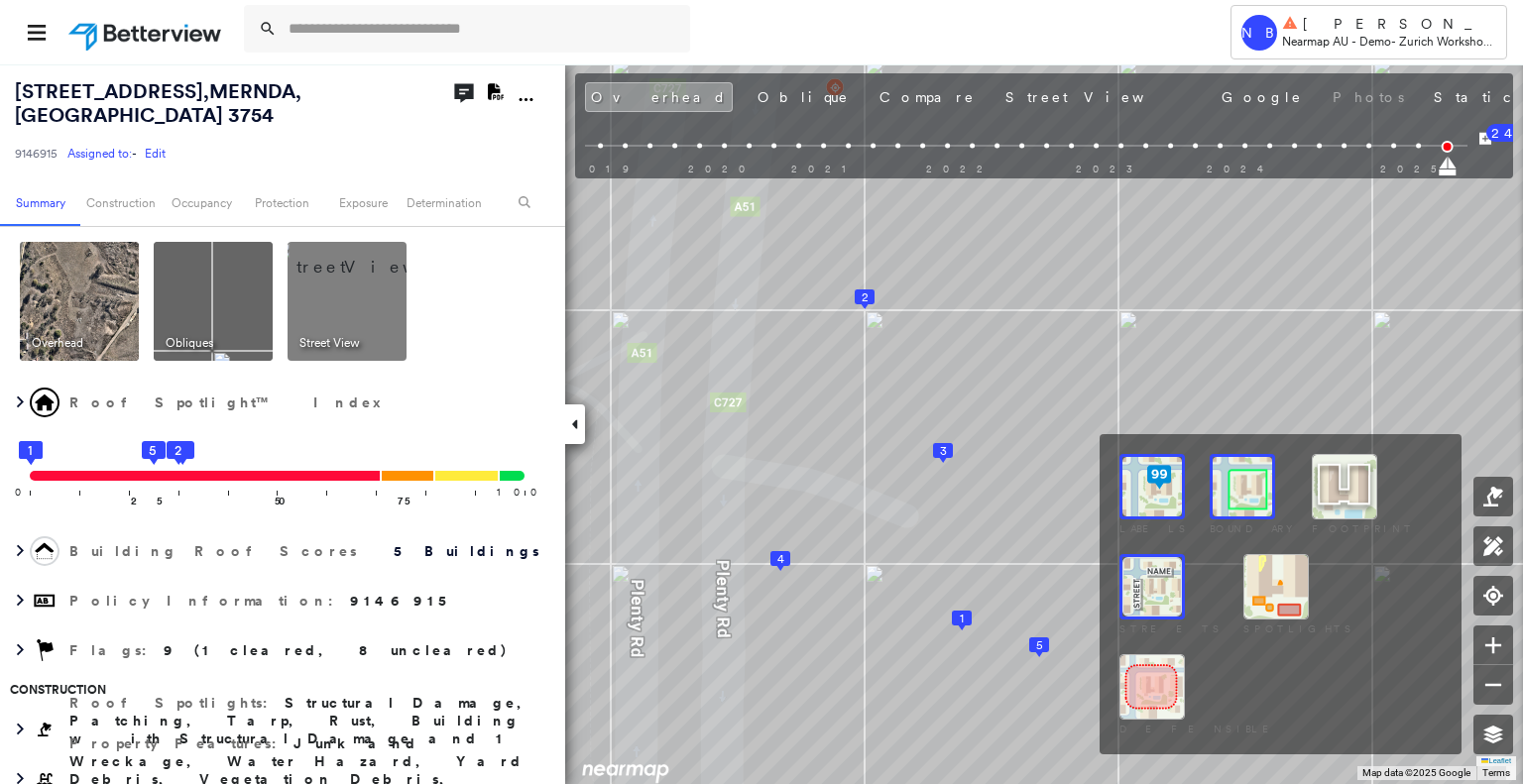 click at bounding box center (1276, 587) 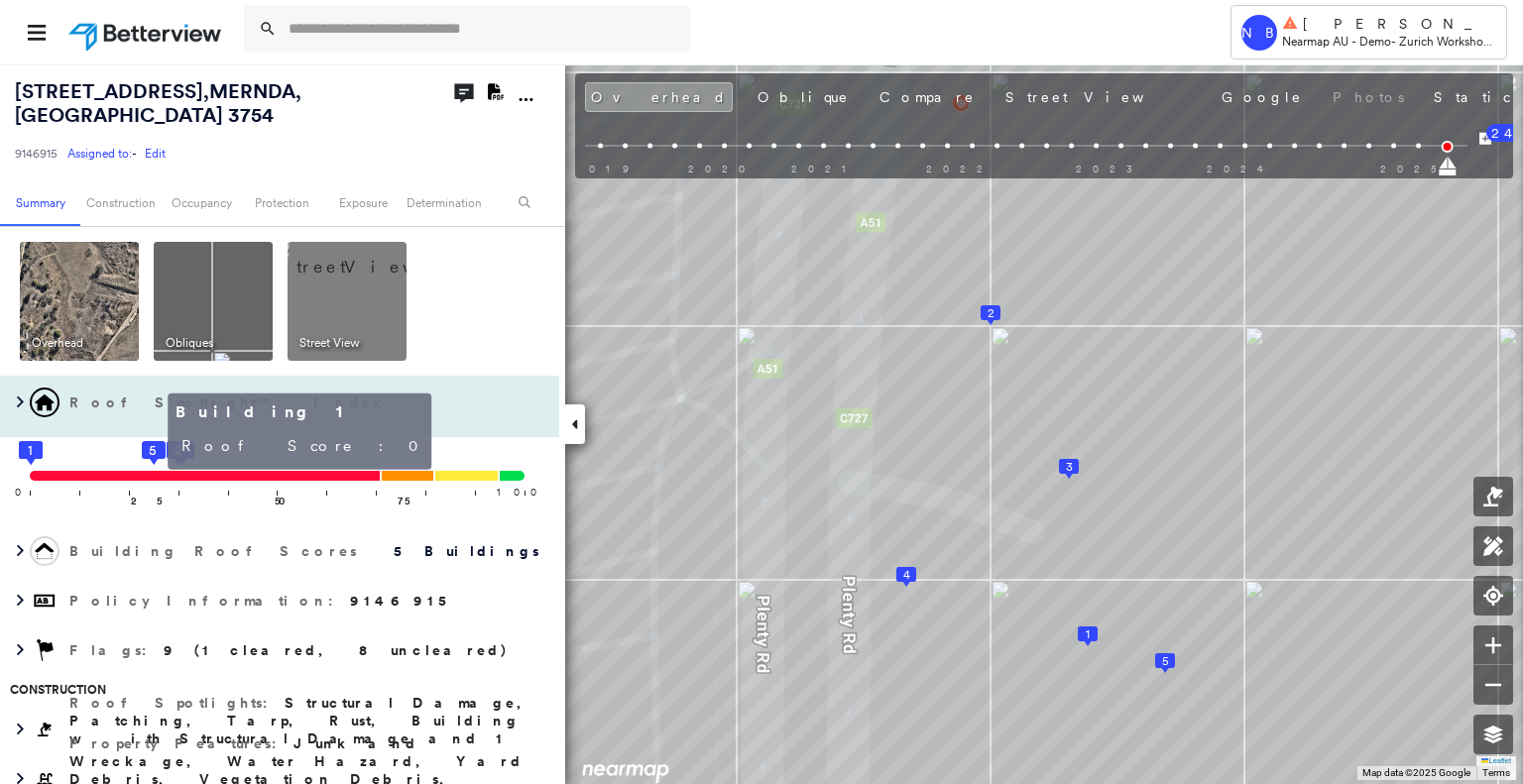 click on "1" 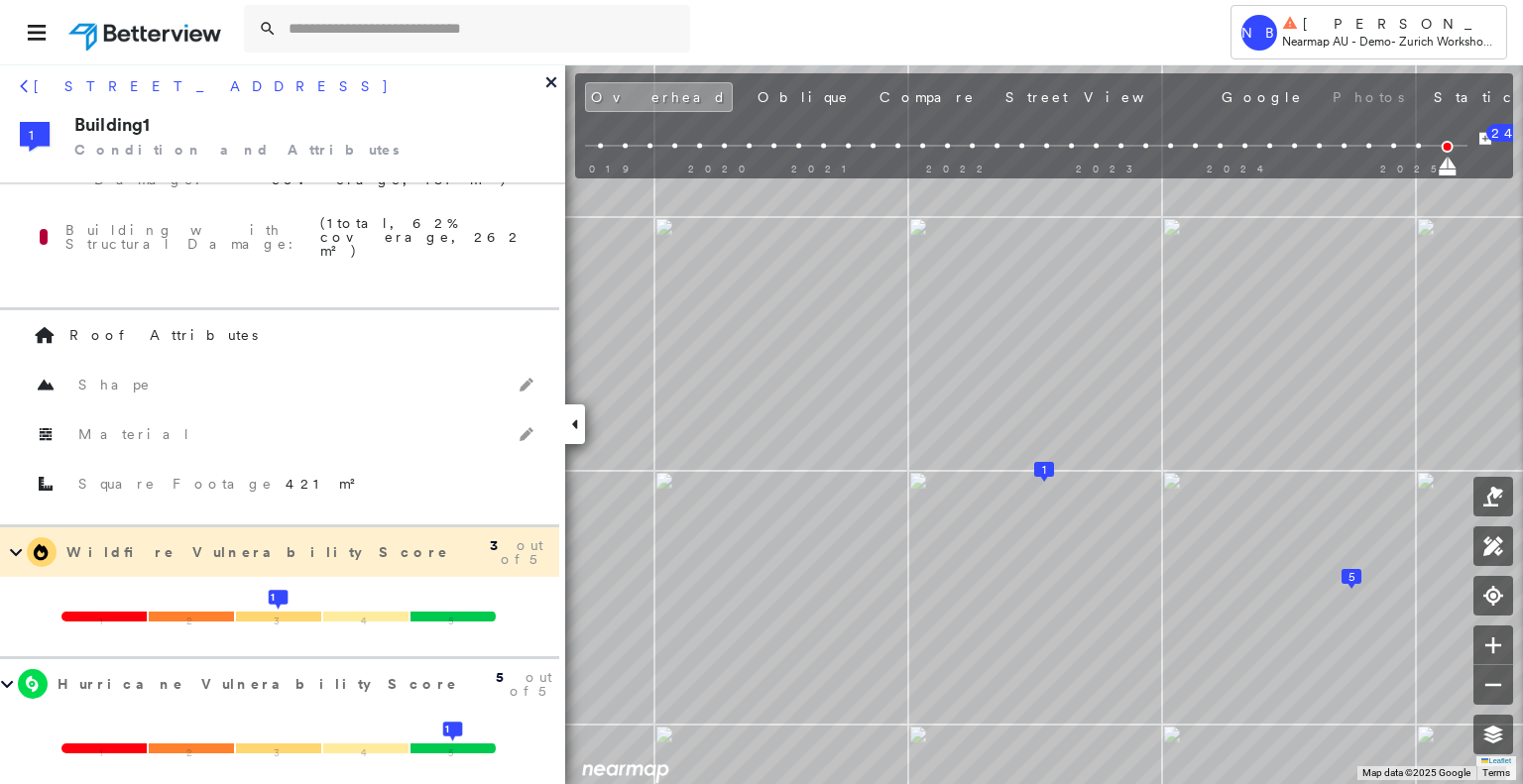 scroll, scrollTop: 0, scrollLeft: 0, axis: both 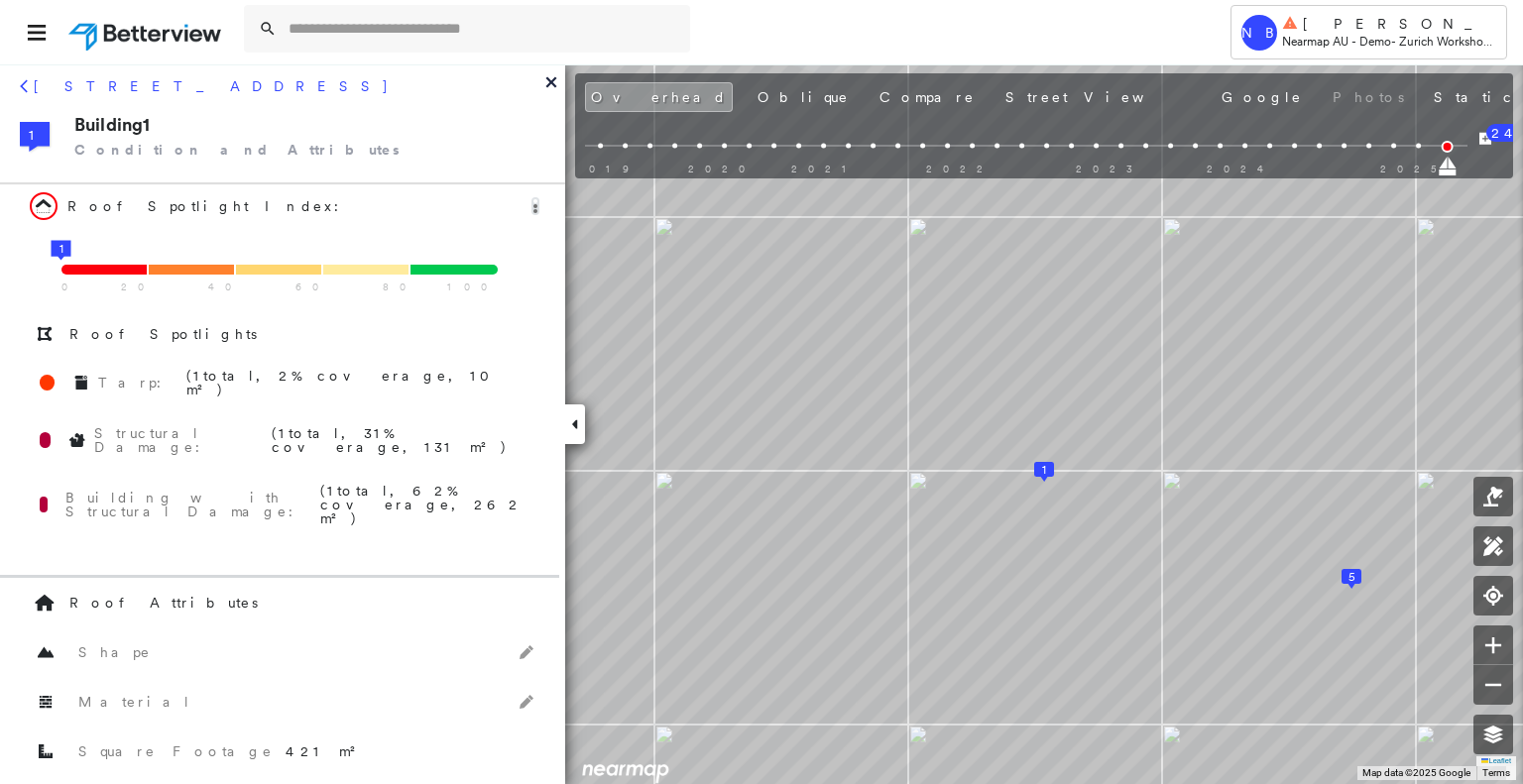 click 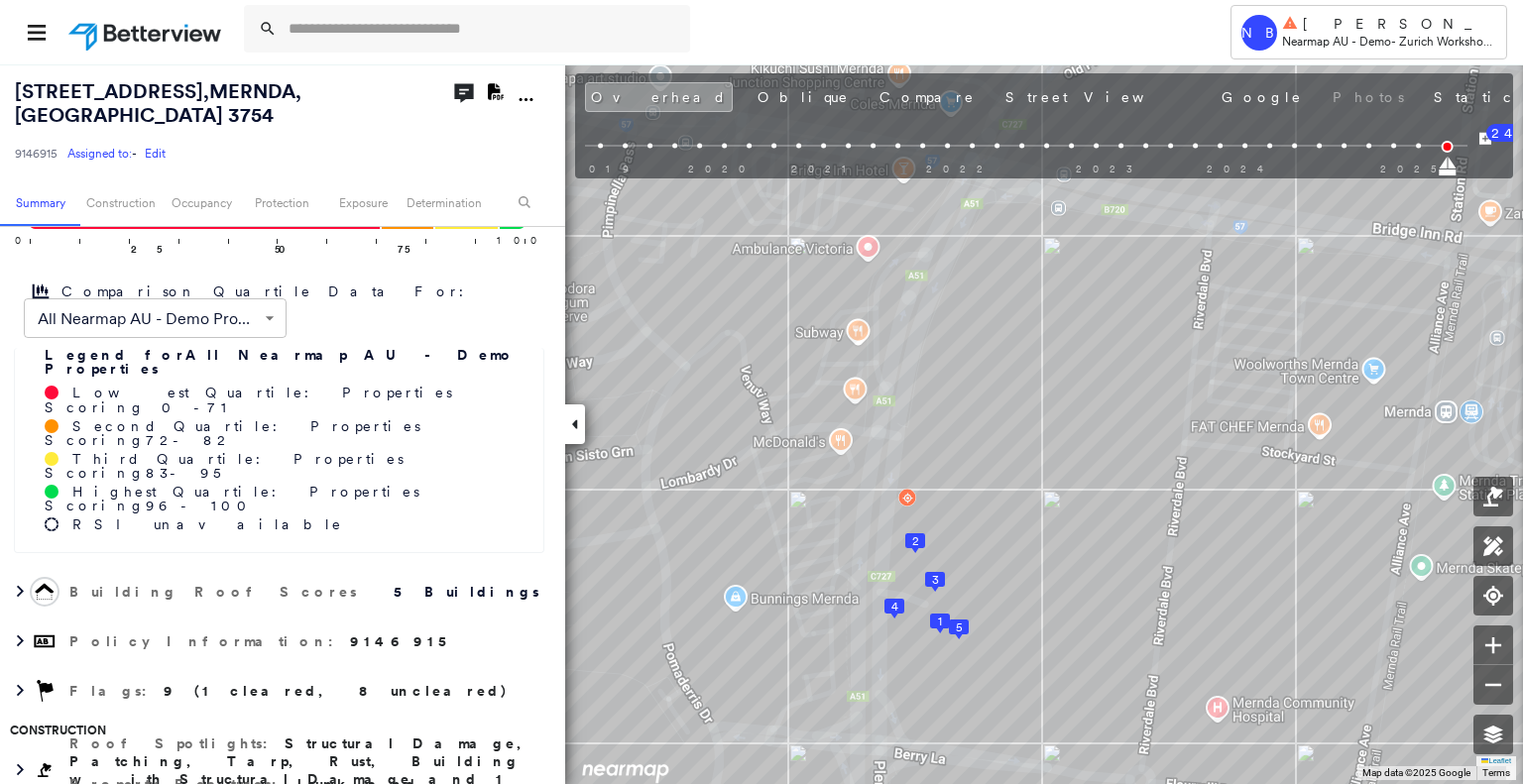 scroll, scrollTop: 278, scrollLeft: 0, axis: vertical 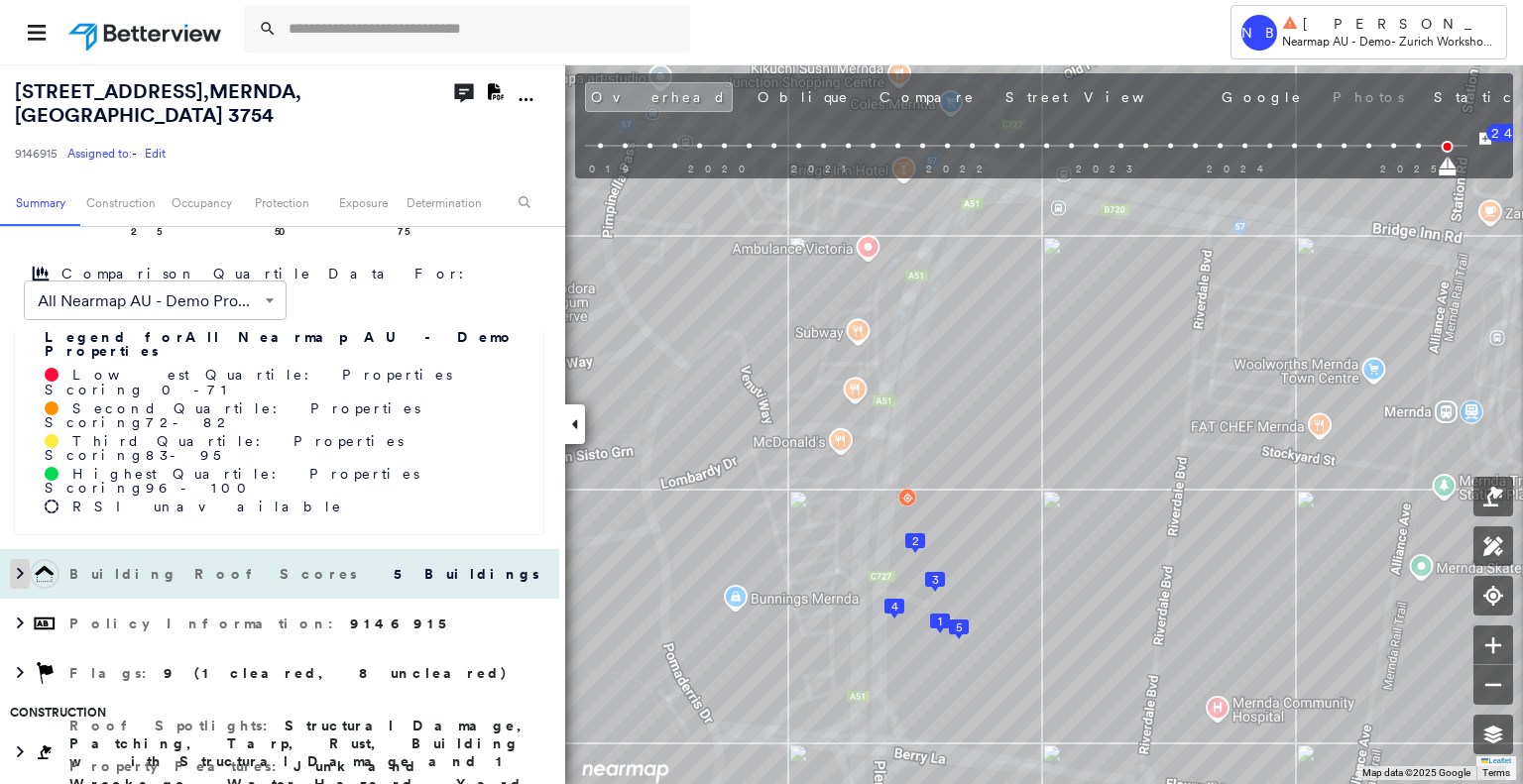 click at bounding box center (20, 574) 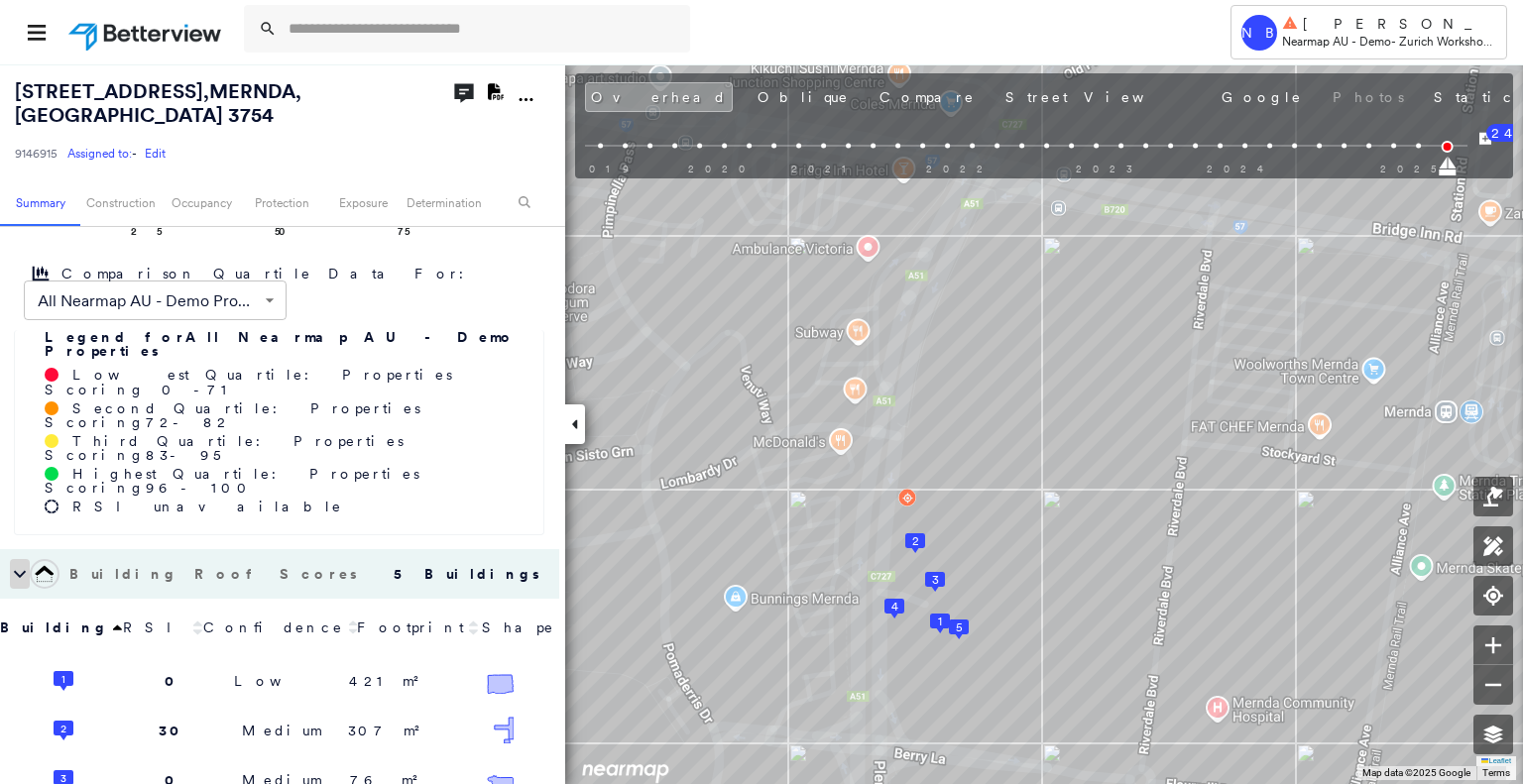 click 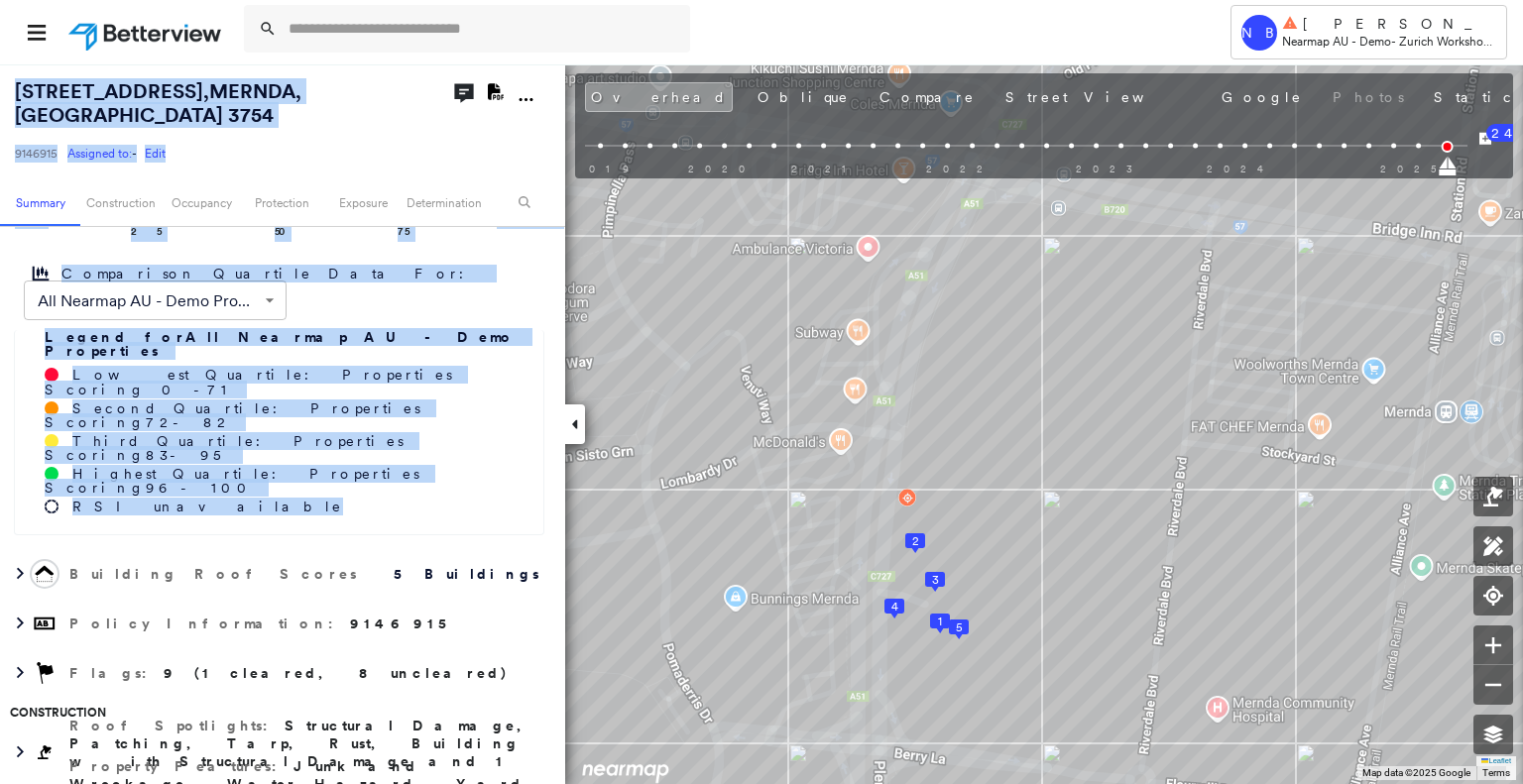 click on "[STREET_ADDRESS] 9146915 Assigned to:  - Edit Assigned to:  - Edit 9146915 Assigned to:  - Edit Open Comments Download PDF Report Summary Construction Occupancy Protection Exposure Determination Overhead Obliques Street View Roof Spotlight™ Index 0 100 25 5 3 1 50 4 2 75 Comparison Quartile Data For: All Nearmap AU - Demo Properties ****** ​ Legend for  All Nearmap AU - Demo Properties Lowest Quartile: Properties Scoring 0 -  71 Second Quartile: Properties Scoring  72  -   82 Third Quartile: Properties Scoring  83  -   95 Highest Quartile: Properties Scoring  96  - 100 RSI unavailable Building Roof Scores 5 Buildings Policy Information :  9146915 Flags :  9 (1 cleared, 8 uncleared) Construction Roof Spotlights :  Structural Damage, Patching, Tarp, Rust, Building with Structural Damage and 1 more Property Features :  Junk and Wreckage, Water Hazard, Yard Debris, Vegetation Debris, Road (Drivable Surface) and 8 more Roof Size & Shape :  5 buildings  Occupancy Protection Exposure Wildfire" at bounding box center [283, 423] 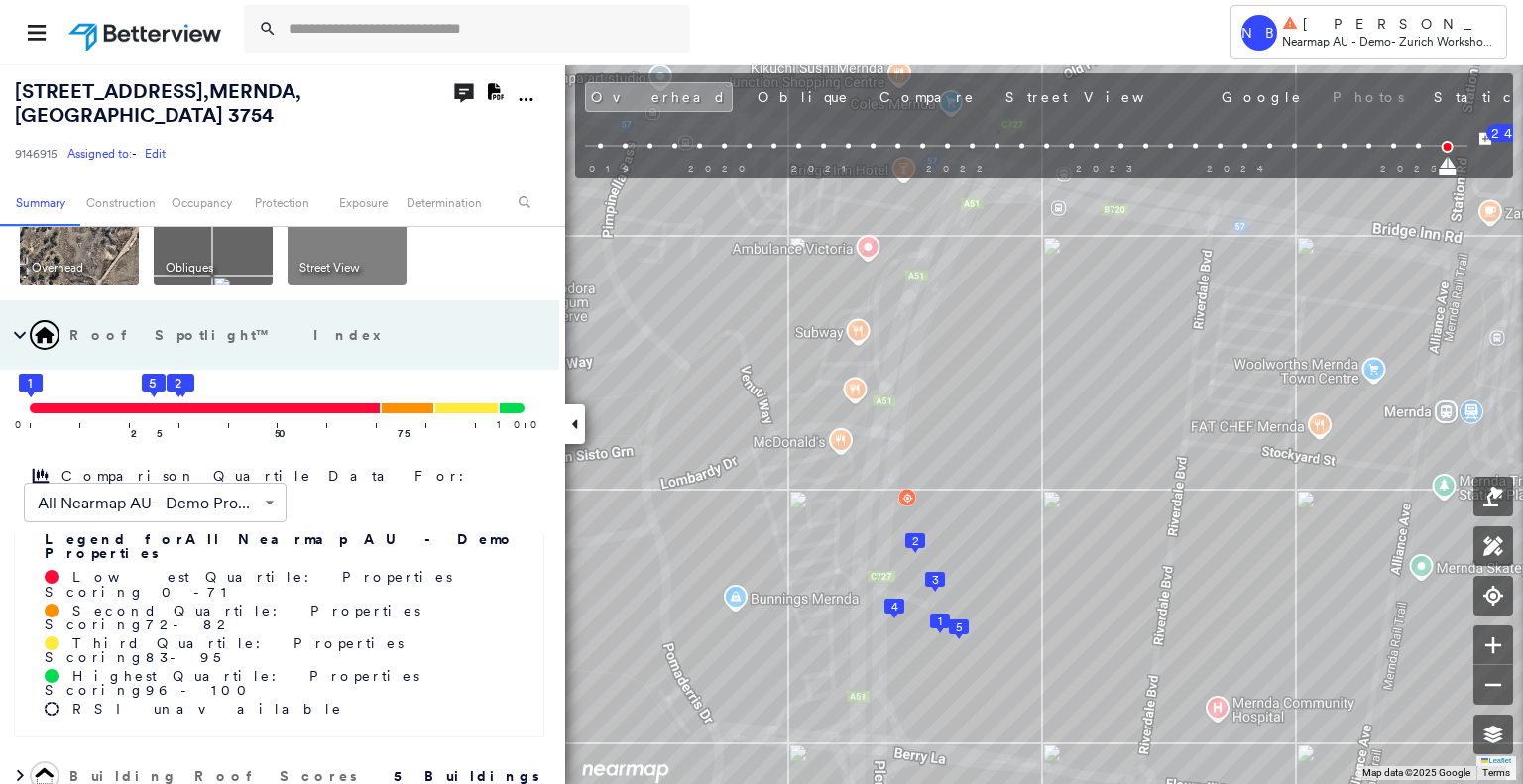 scroll, scrollTop: 78, scrollLeft: 0, axis: vertical 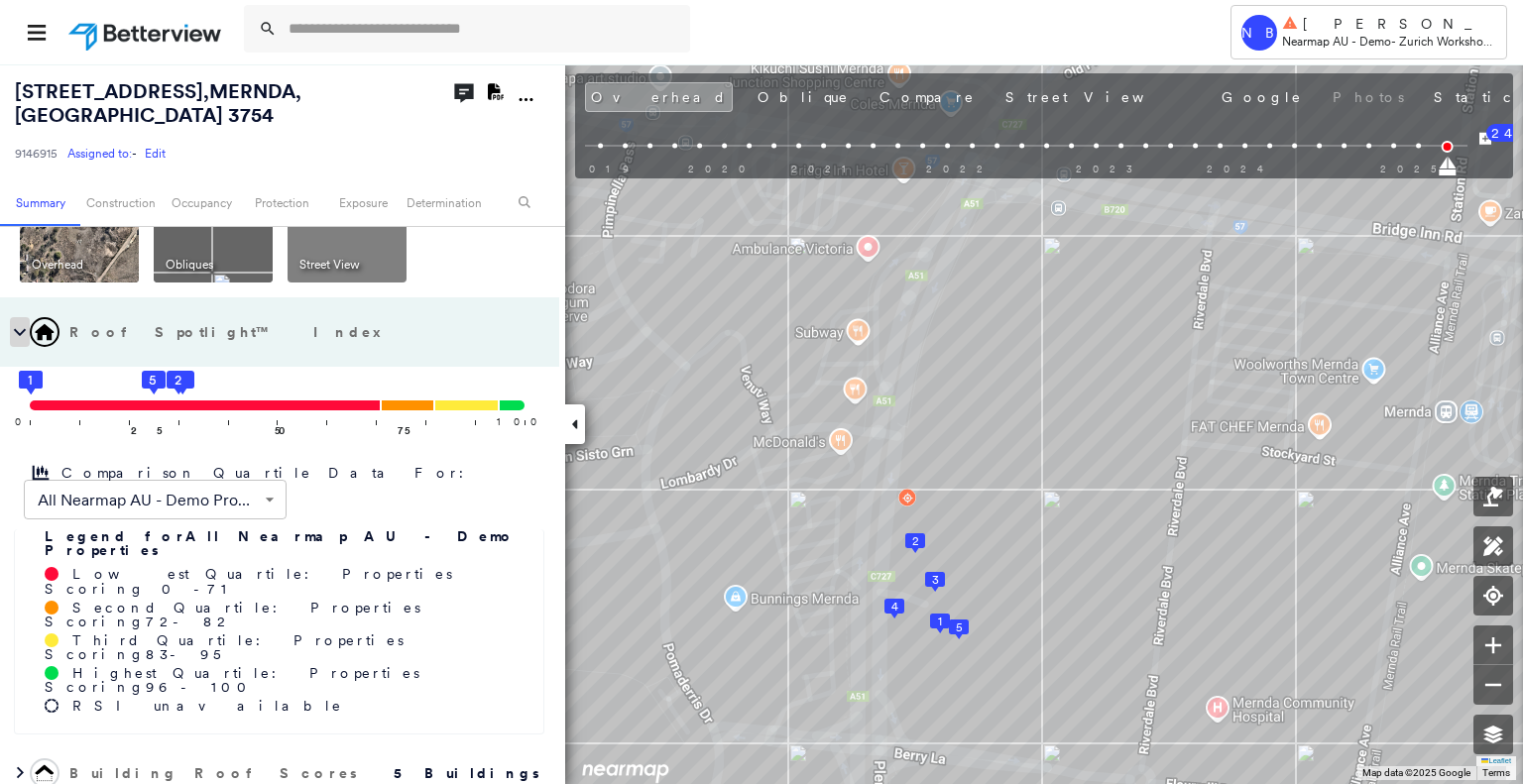 click 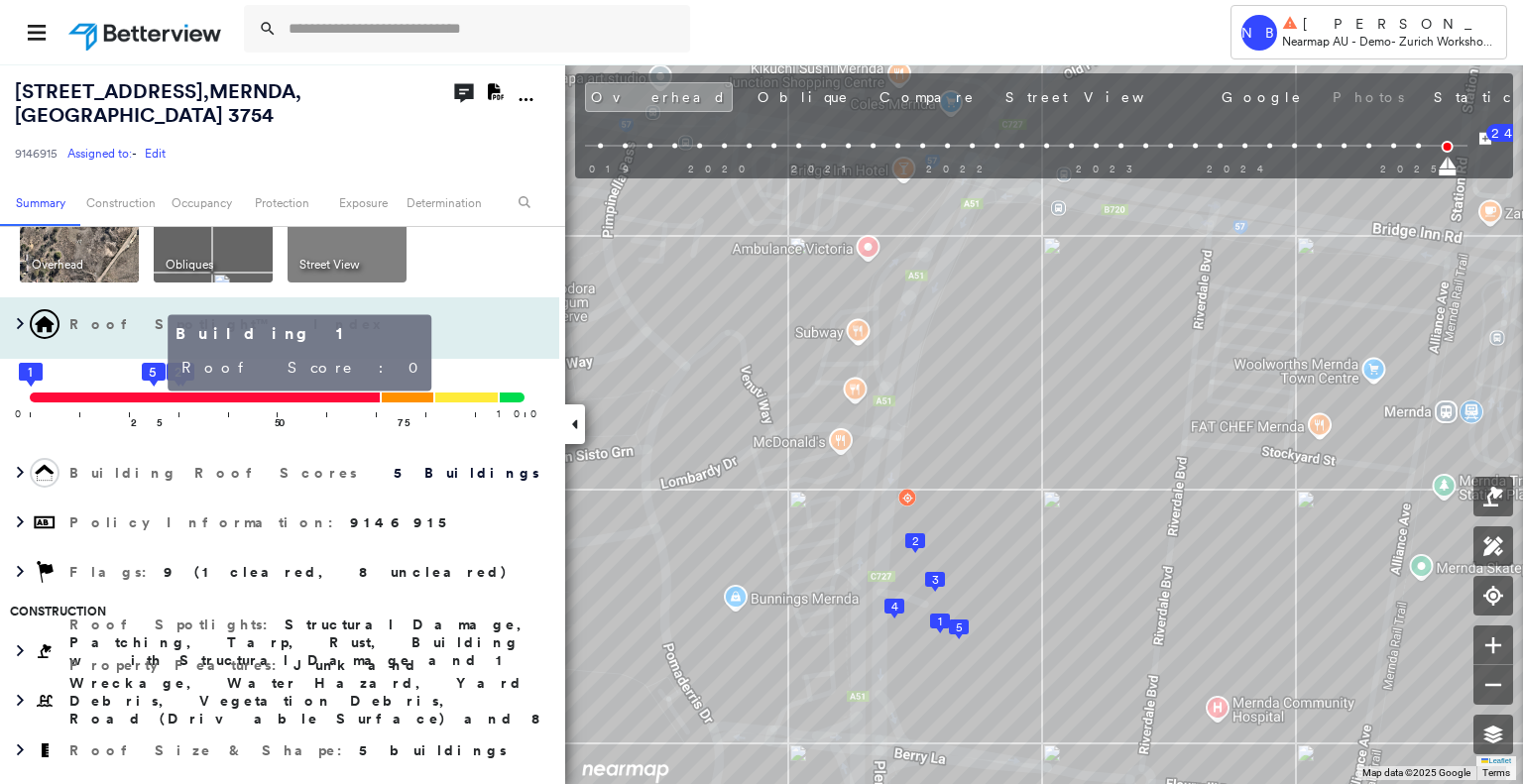 click 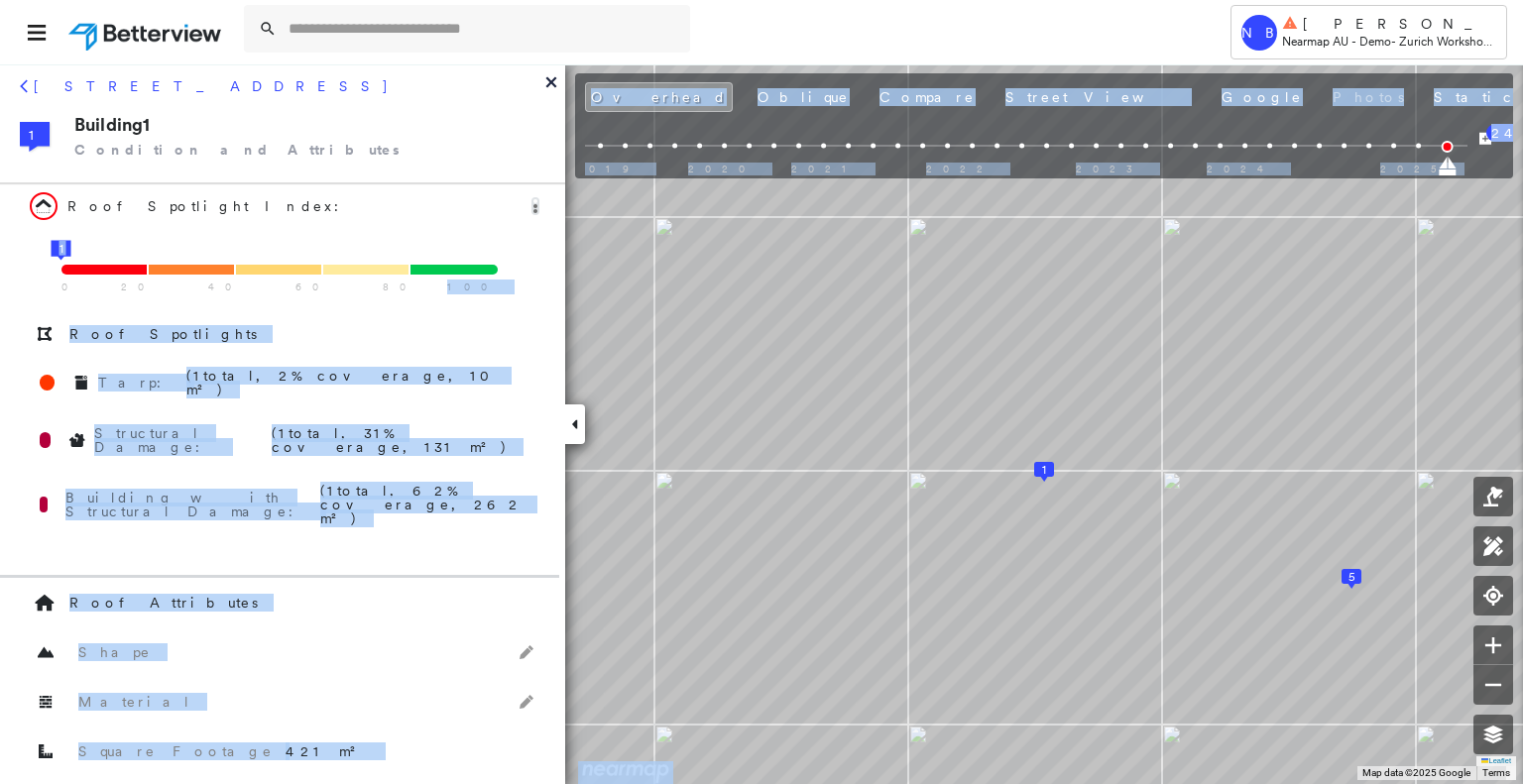 click on "[STREET_ADDRESS] 9146915 Assigned to:  - Edit Assigned to:  - Edit 9146915 Assigned to:  - Edit Open Comments Download PDF Report Summary Construction Occupancy Protection Exposure Determination Overhead Obliques Street View Roof Spotlight™ Index 0 100 25 5 3 1 50 4 2 75 Comparison Quartile Data For: All Nearmap AU - Demo Properties ****** ​ Legend for  All Nearmap AU - Demo Properties Lowest Quartile: Properties Scoring 0 -  71 Second Quartile: Properties Scoring  72  -   82 Third Quartile: Properties Scoring  83  -   95 Highest Quartile: Properties Scoring  96  - 100 RSI unavailable Building Roof Scores 5 Buildings Policy Information :  9146915 Flags :  9 (1 cleared, 8 uncleared) Construction Roof Spotlights :  Structural Damage, Patching, Tarp, Rust, Building with Structural Damage and 1 more Property Features :  Junk and Wreckage, Water Hazard, Yard Debris, Vegetation Debris, Road (Drivable Surface) and 8 more Roof Size & Shape :  5 buildings  Occupancy Protection Exposure Wildfire" at bounding box center [762, 423] 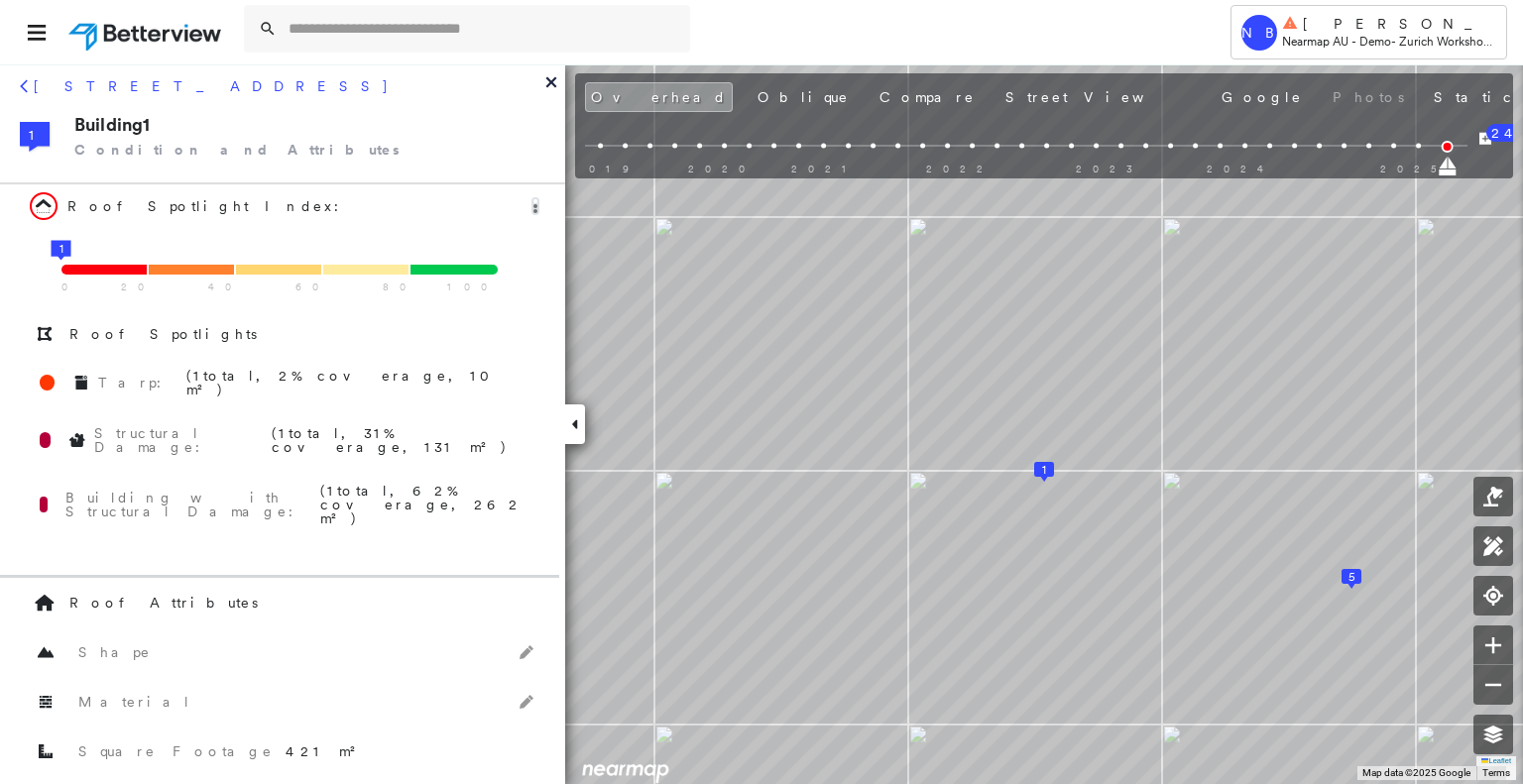 click 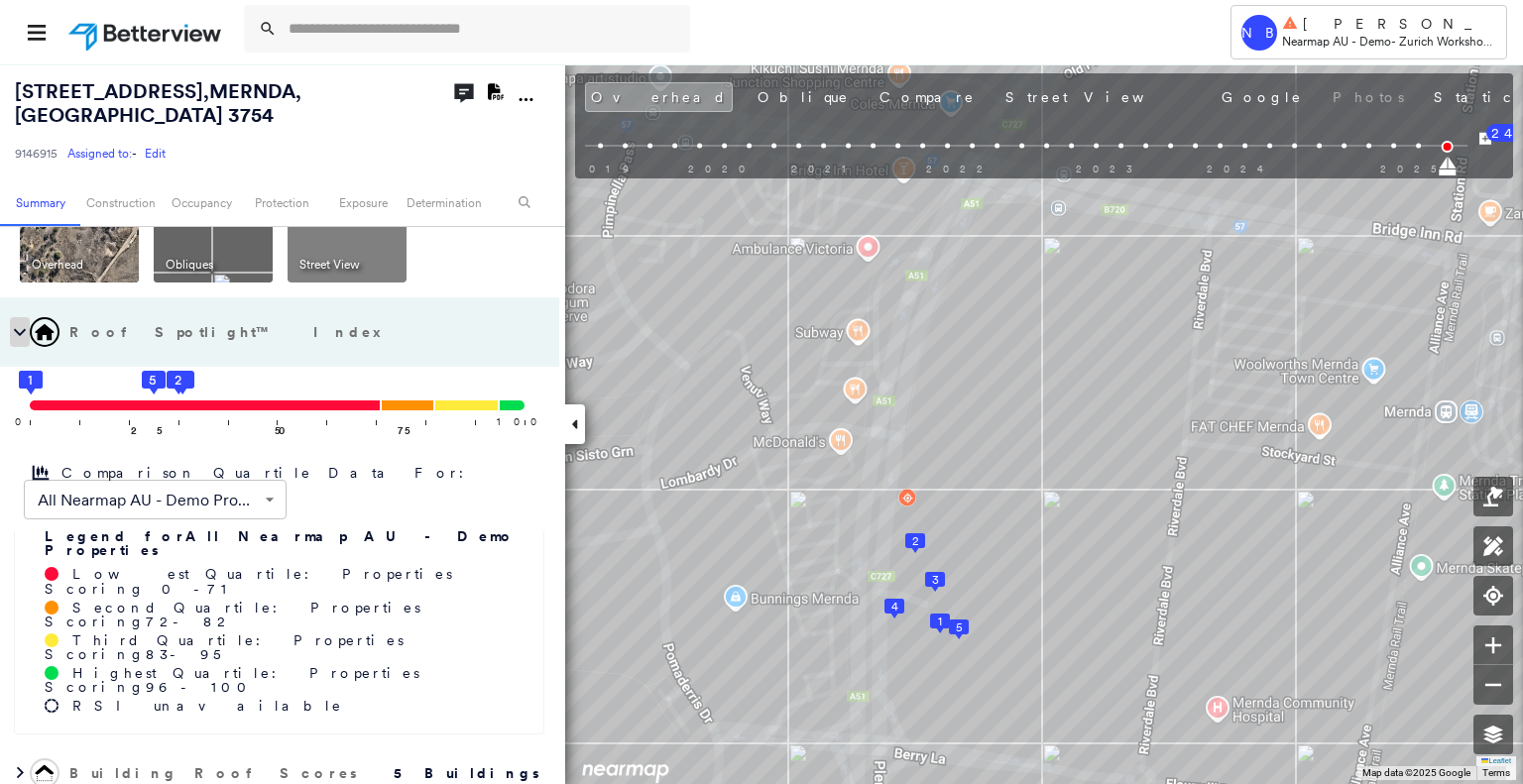 click at bounding box center [20, 332] 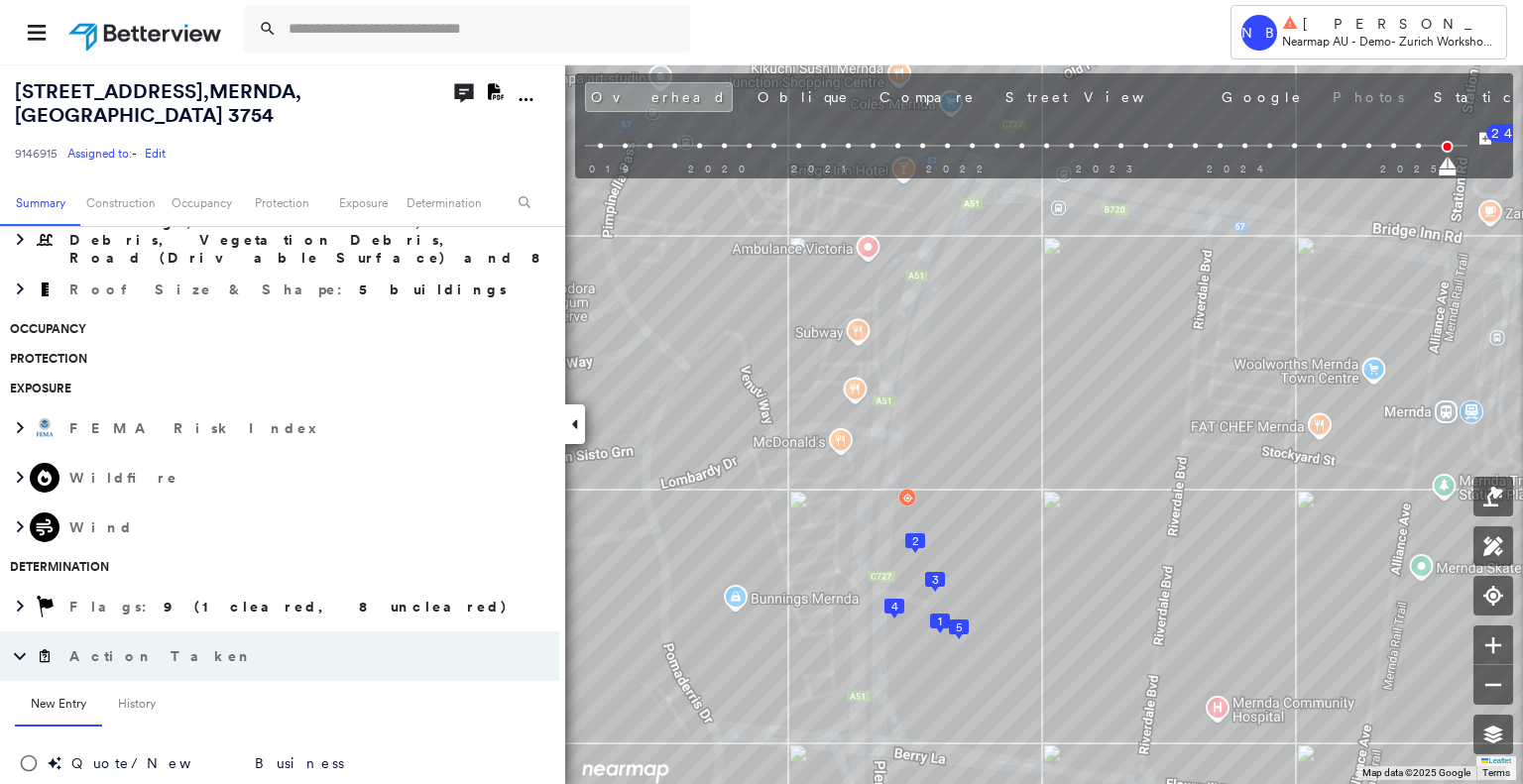 scroll, scrollTop: 539, scrollLeft: 0, axis: vertical 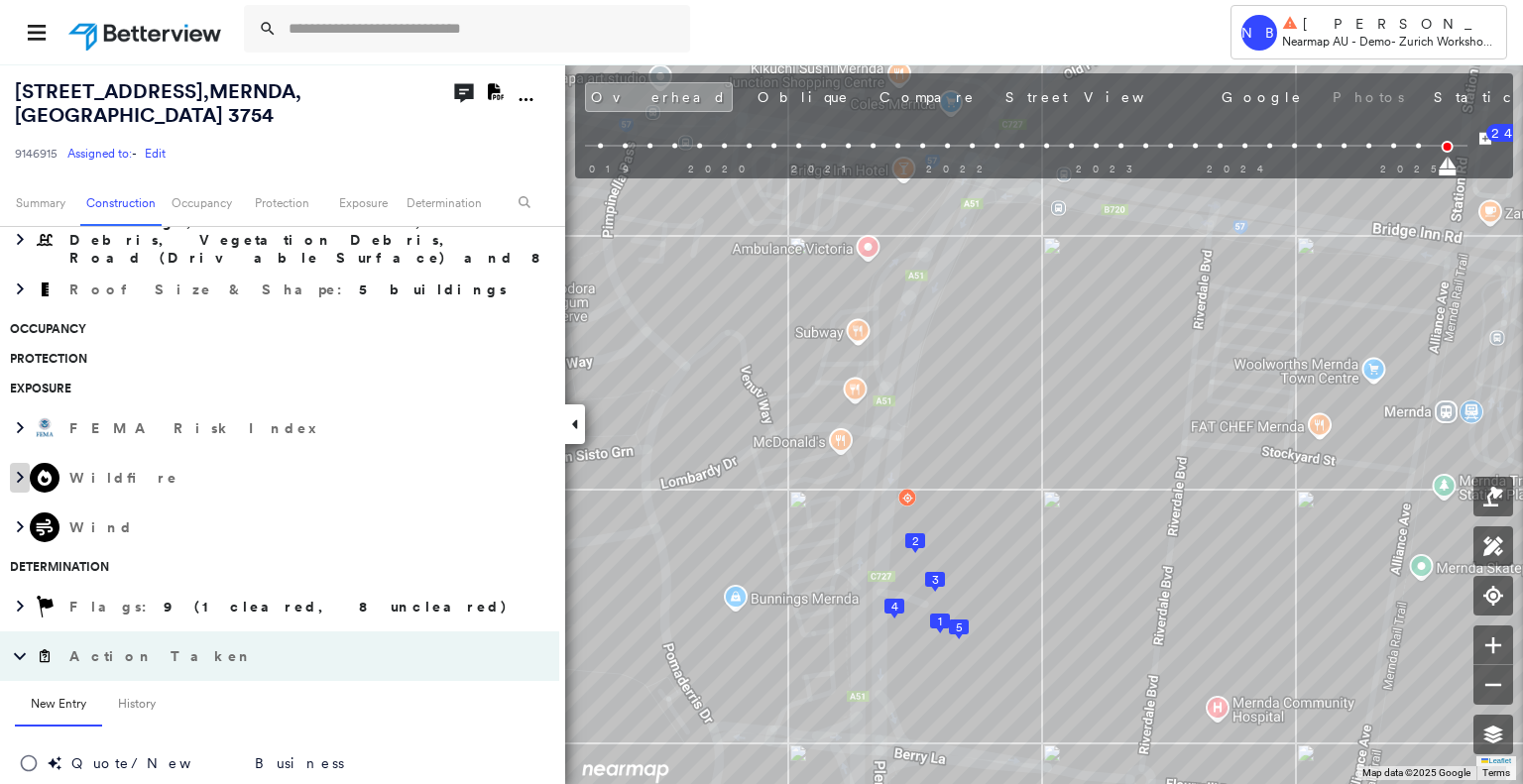 click 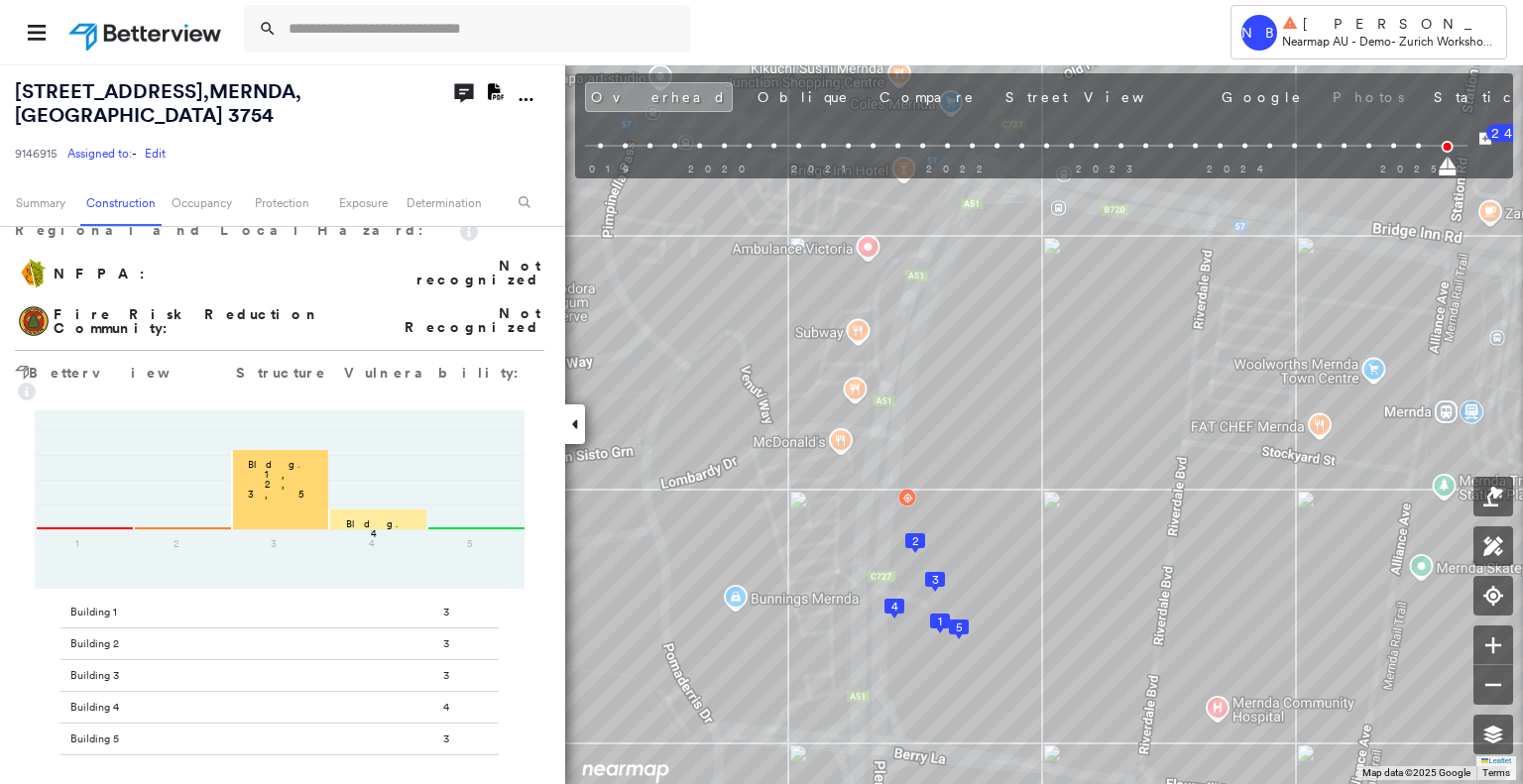 scroll, scrollTop: 844, scrollLeft: 0, axis: vertical 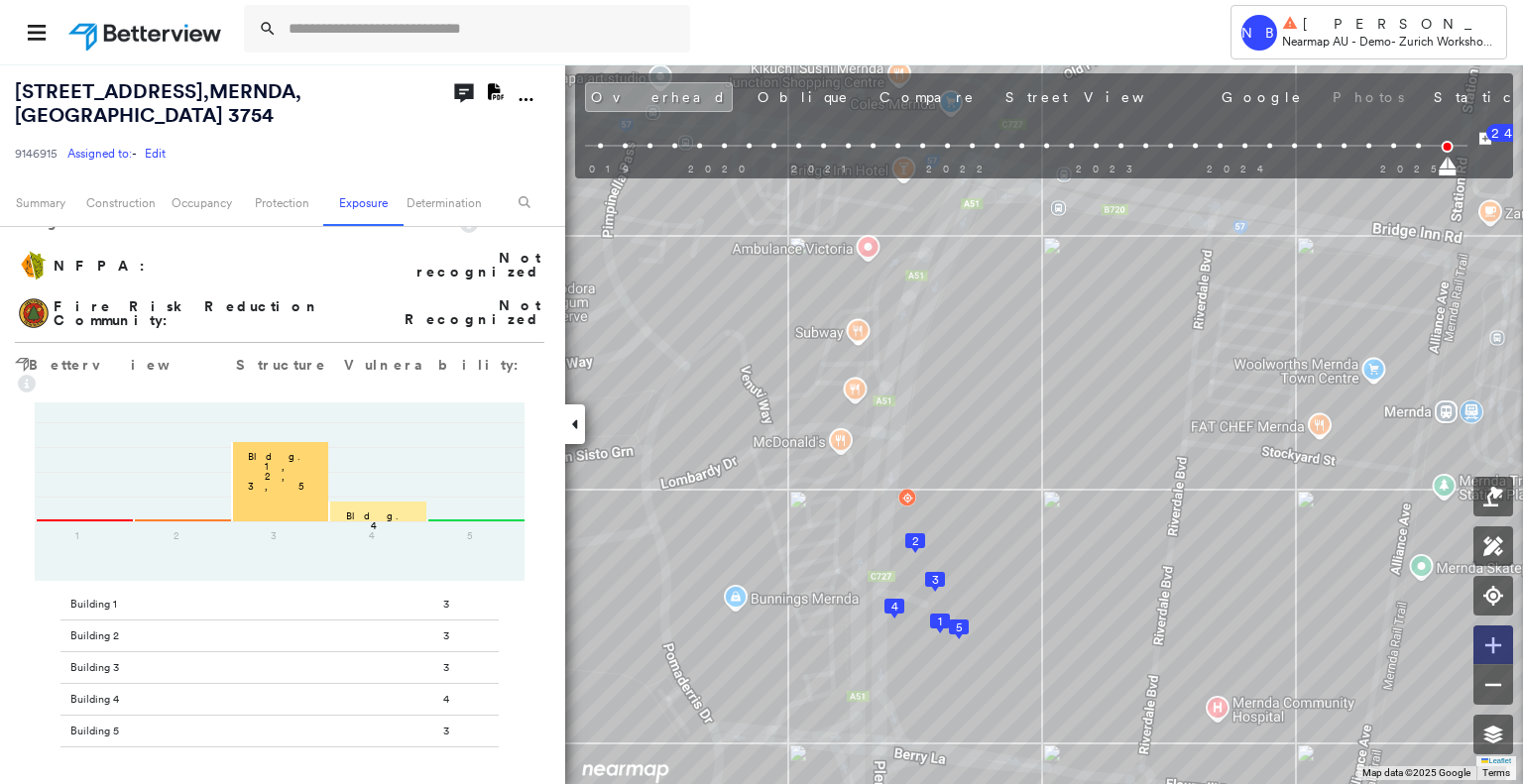 click 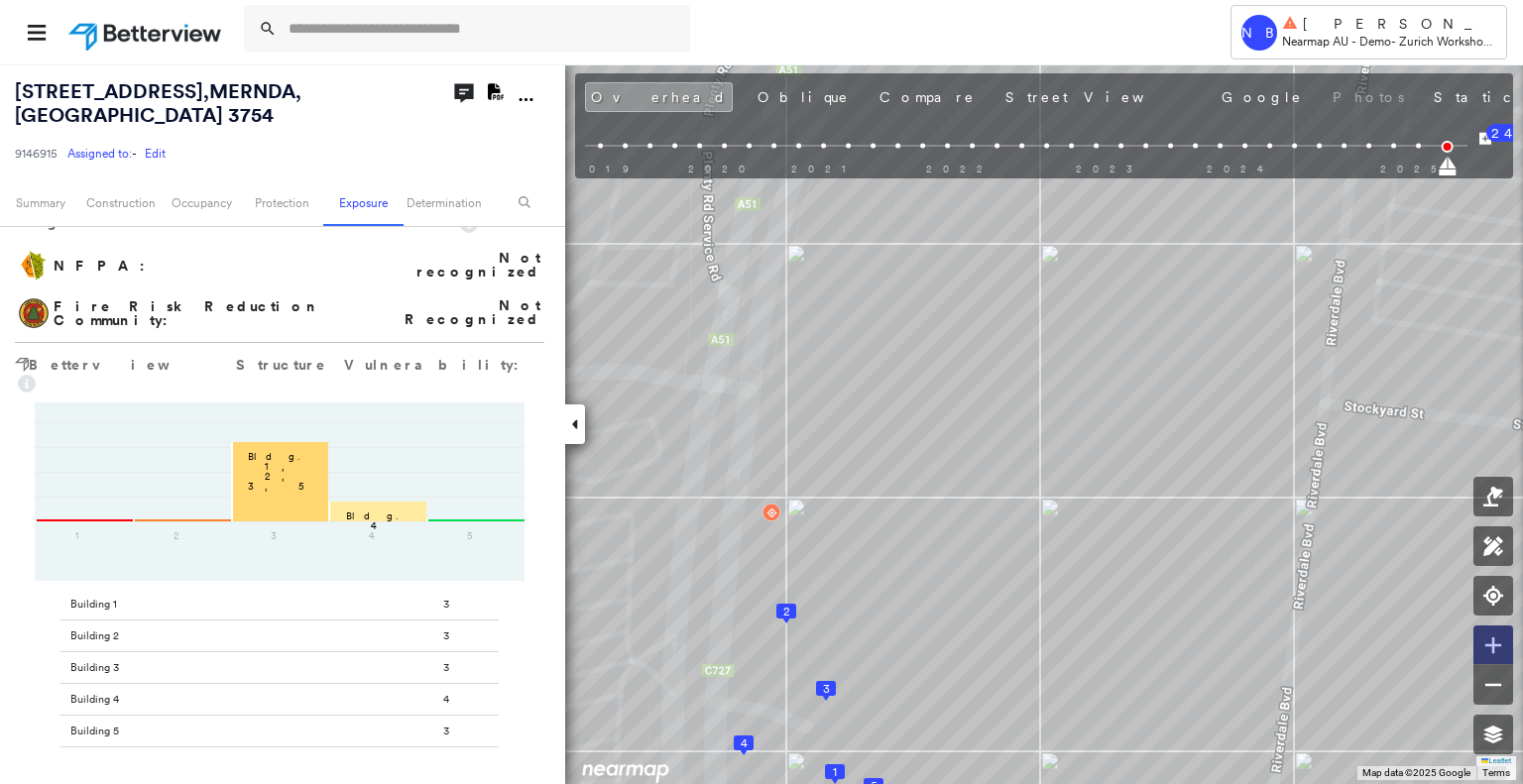 click 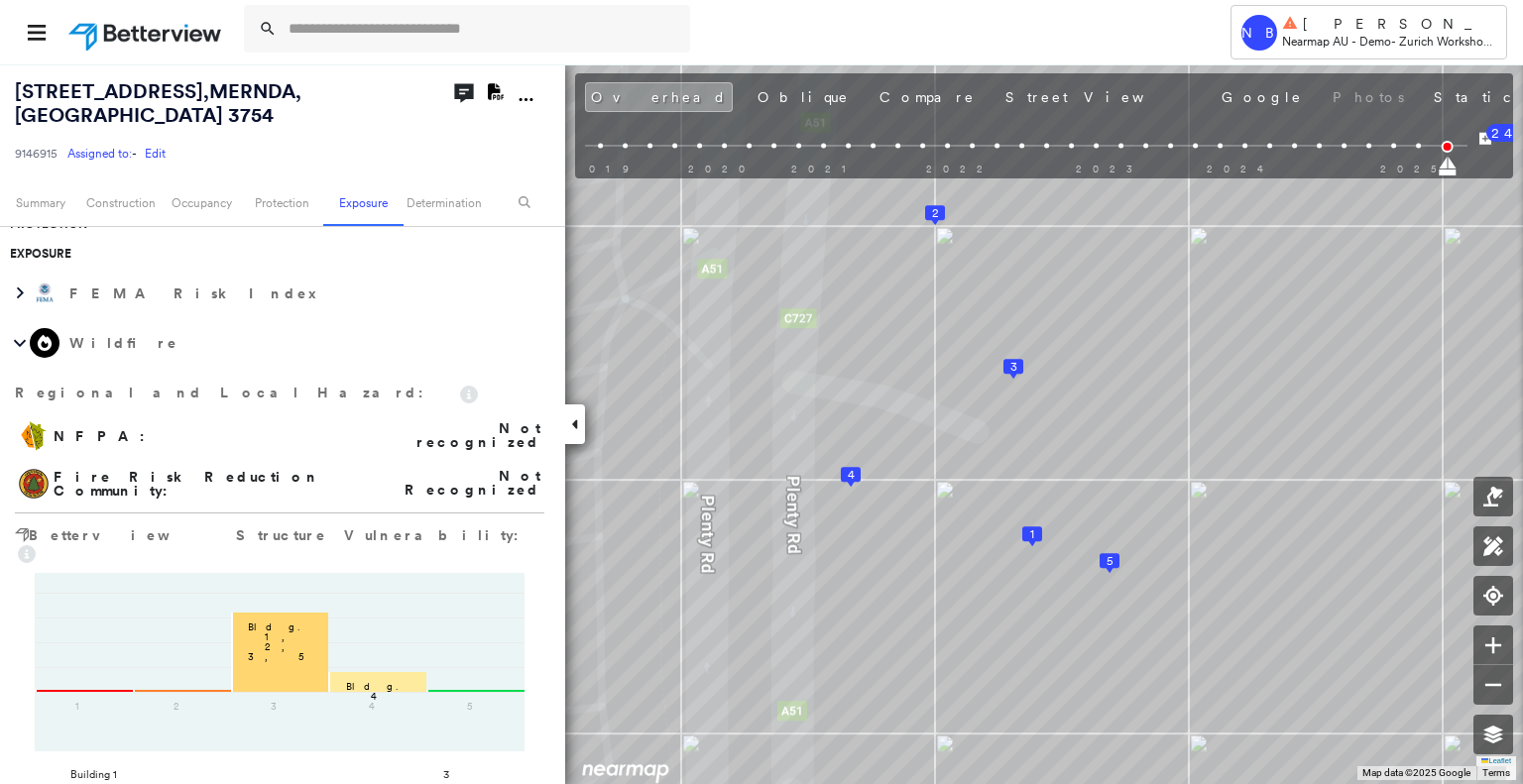 scroll, scrollTop: 658, scrollLeft: 0, axis: vertical 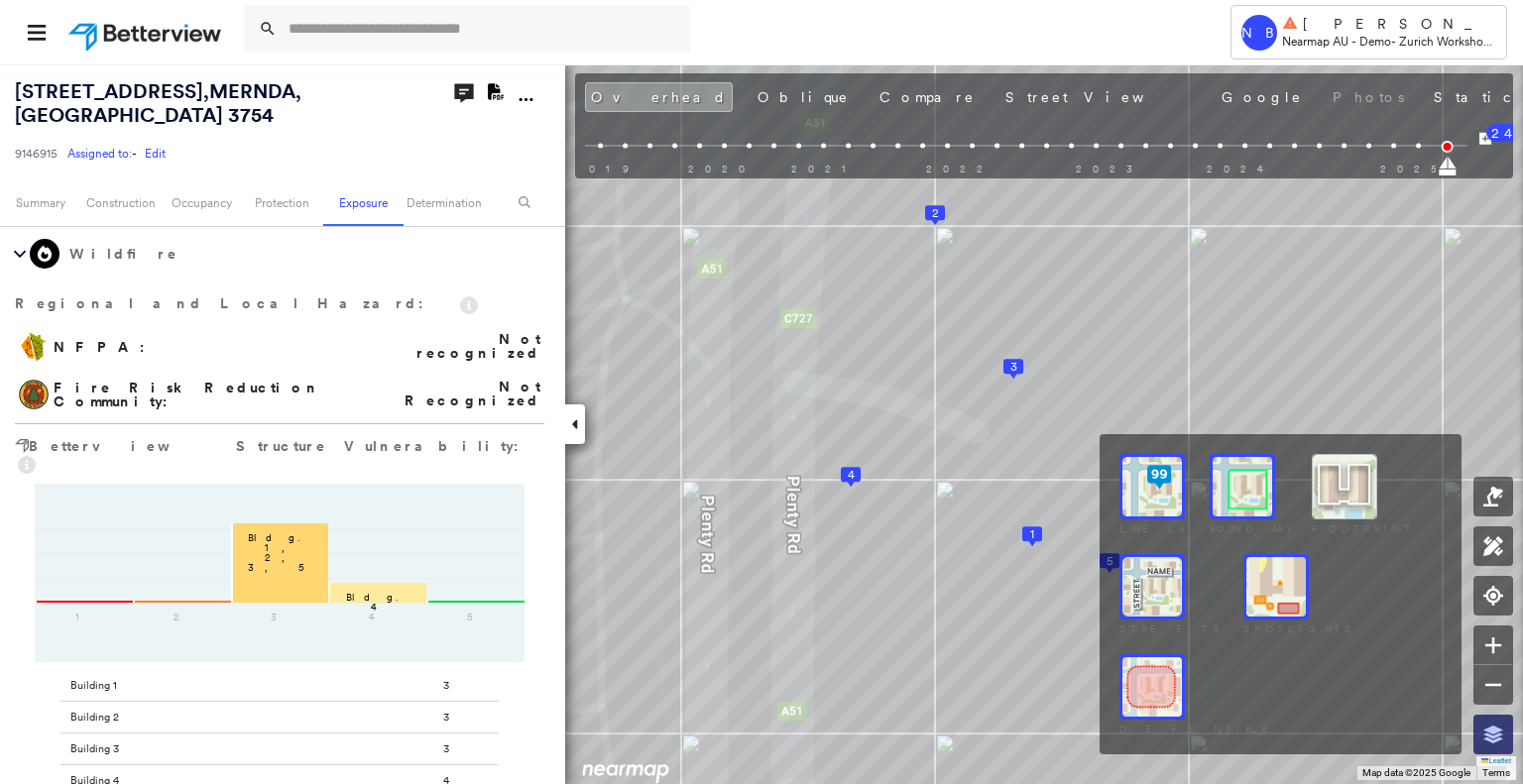 click 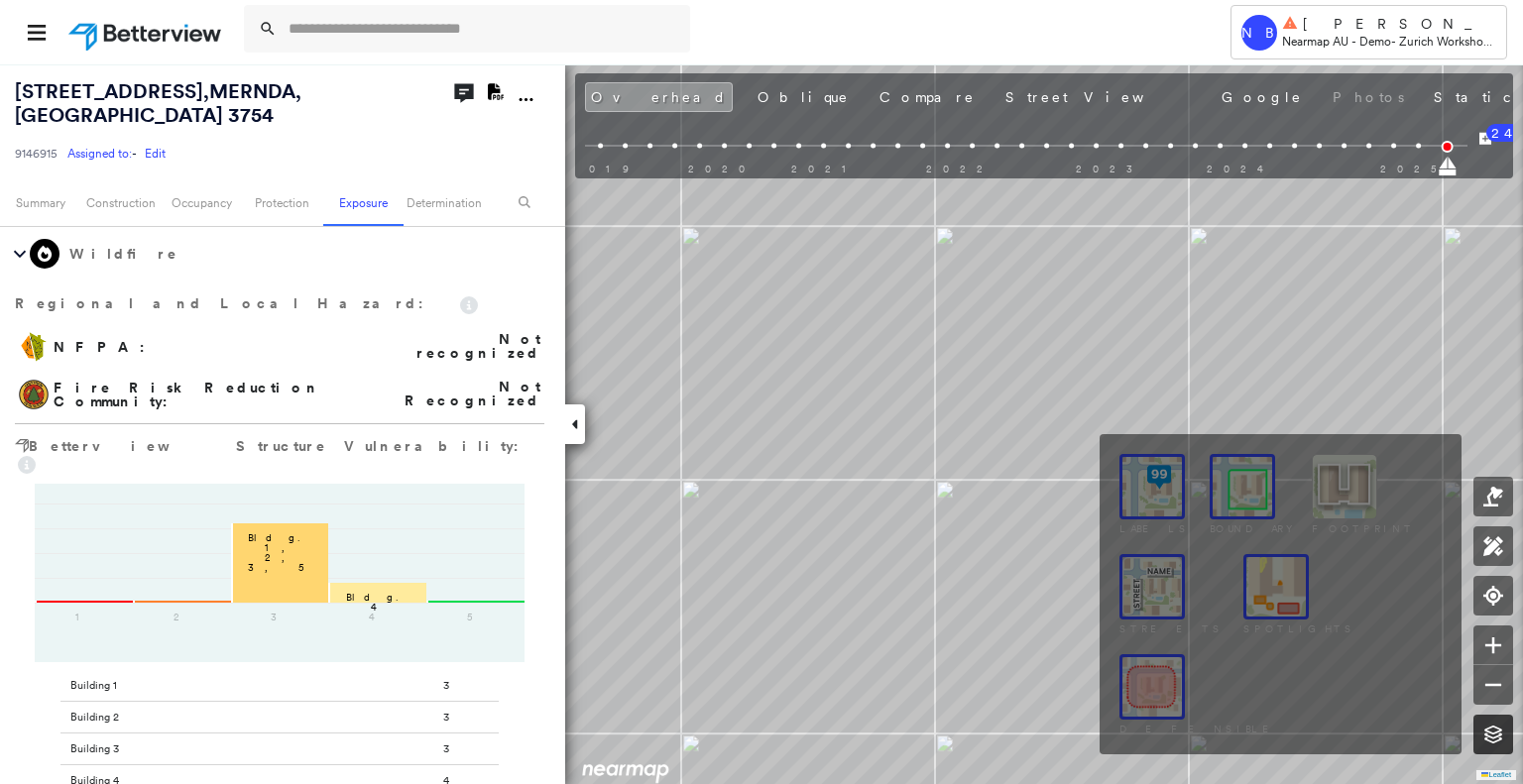 click at bounding box center [1493, 734] 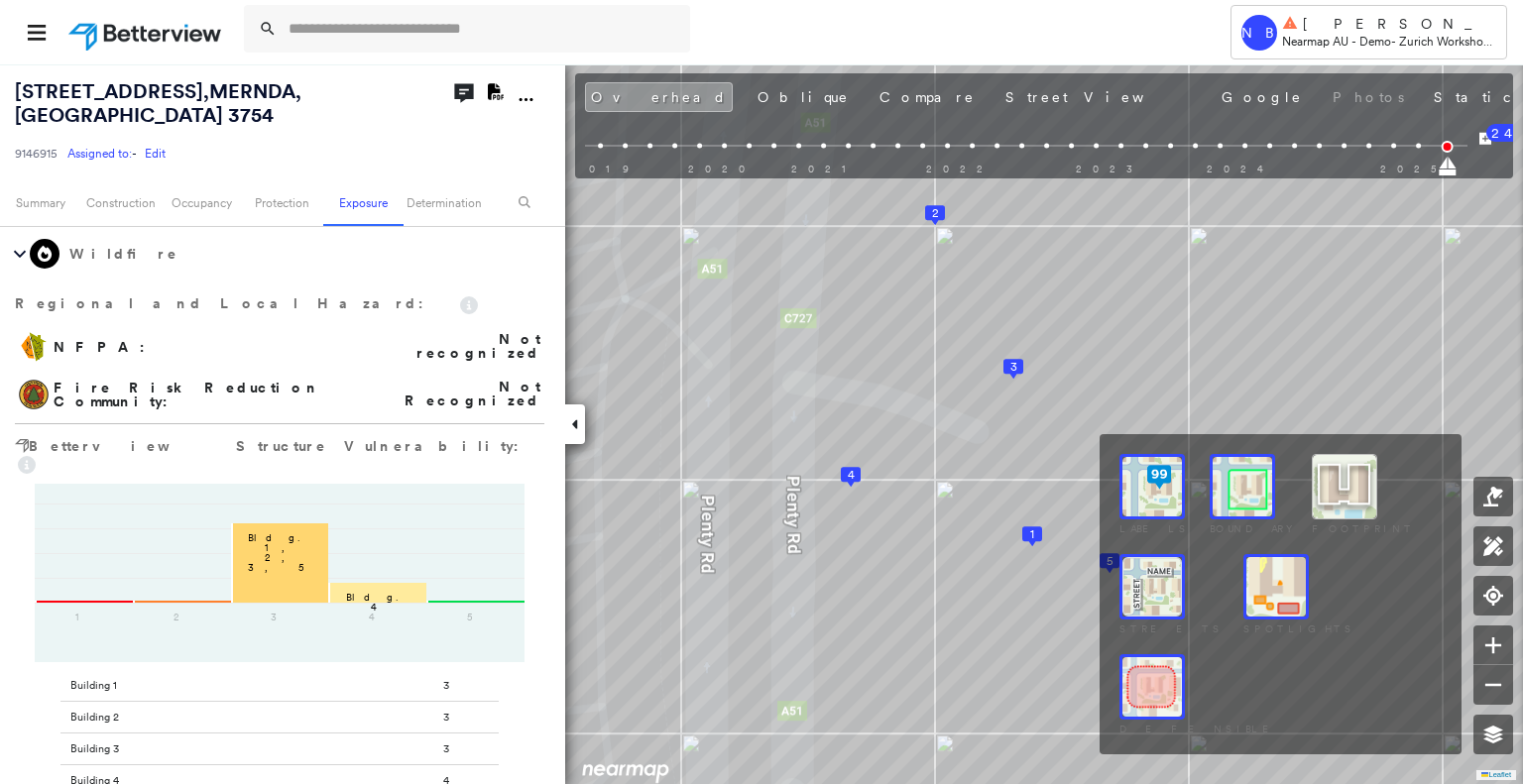 click at bounding box center (1276, 587) 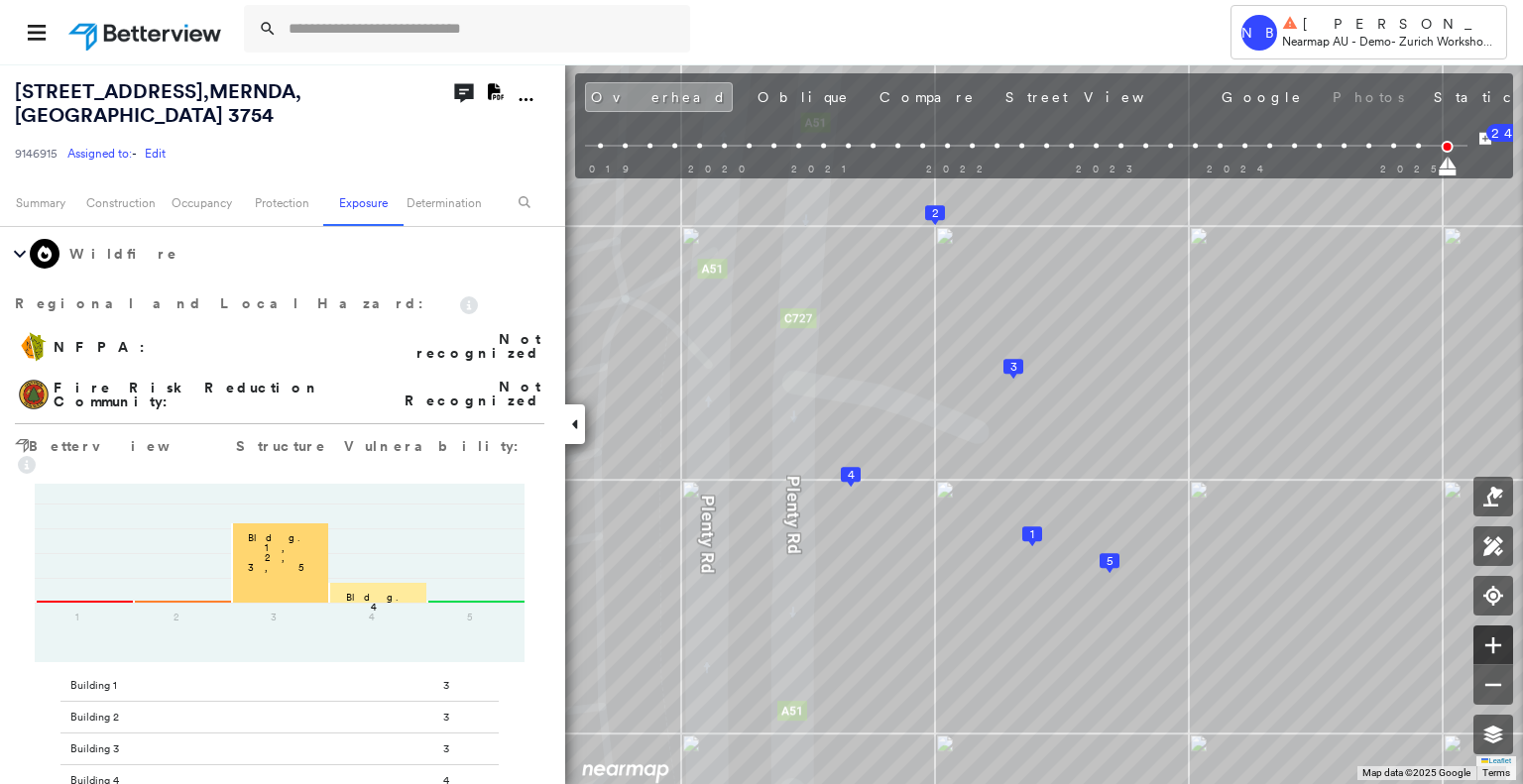 click 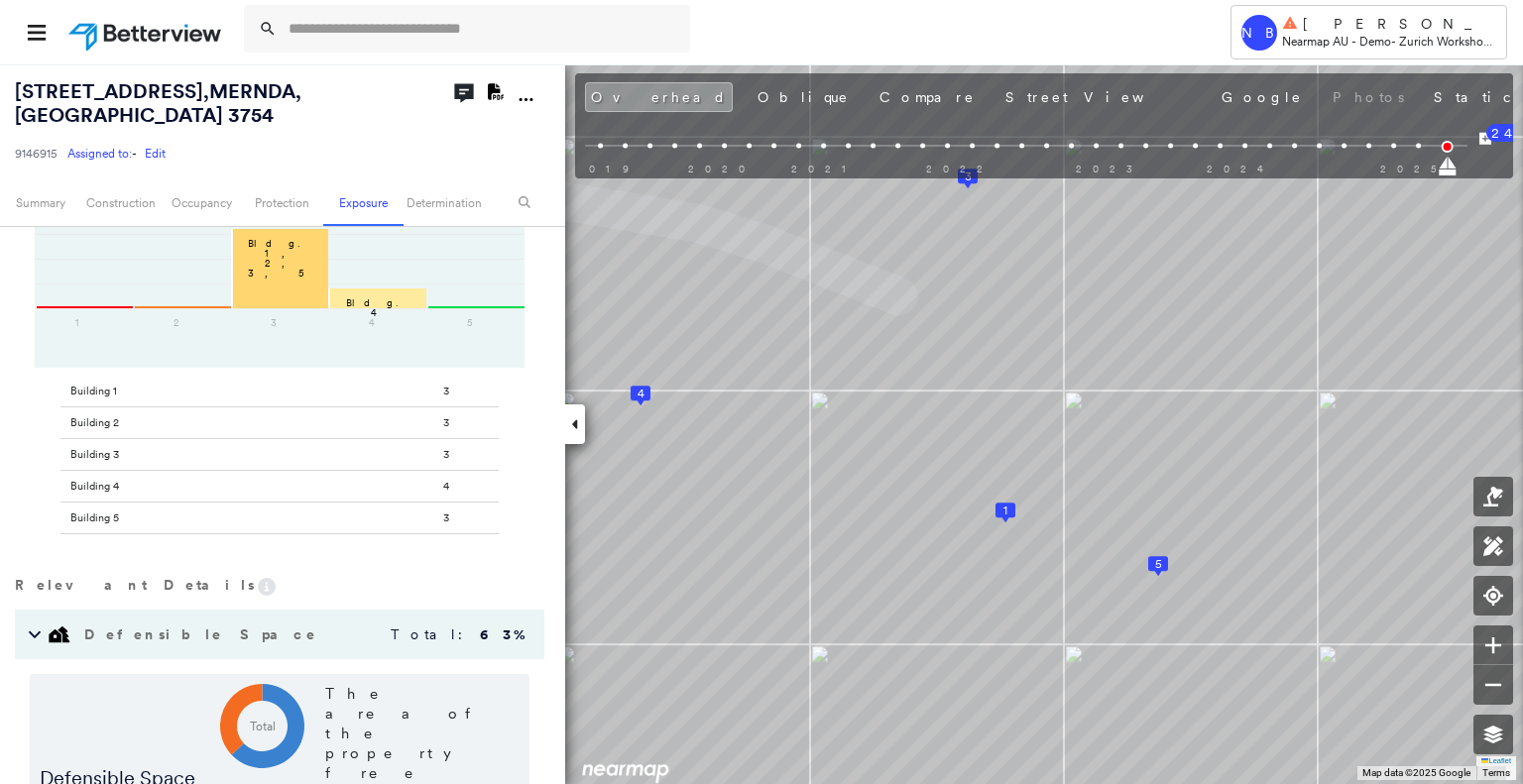 scroll, scrollTop: 1077, scrollLeft: 0, axis: vertical 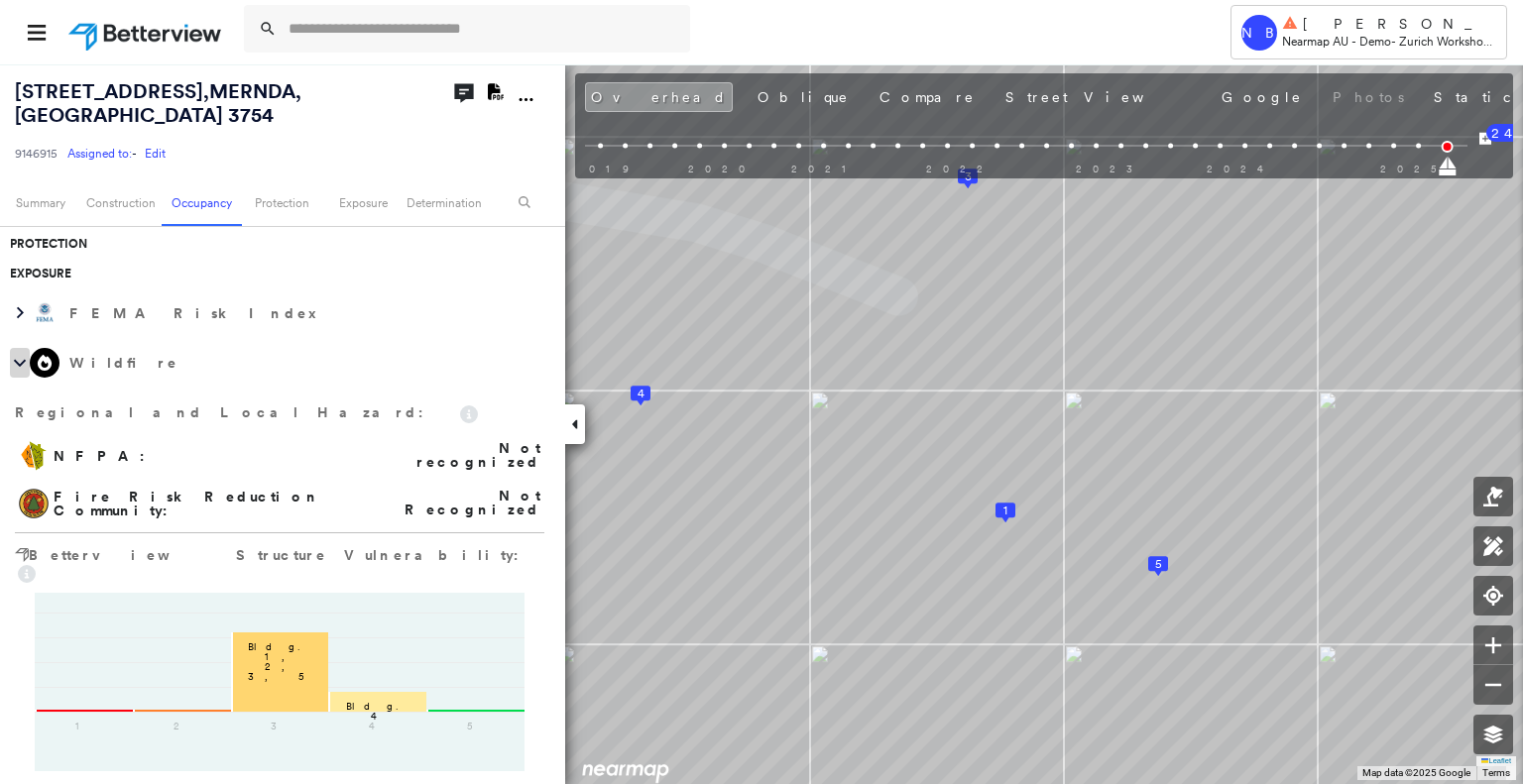 click at bounding box center (20, 363) 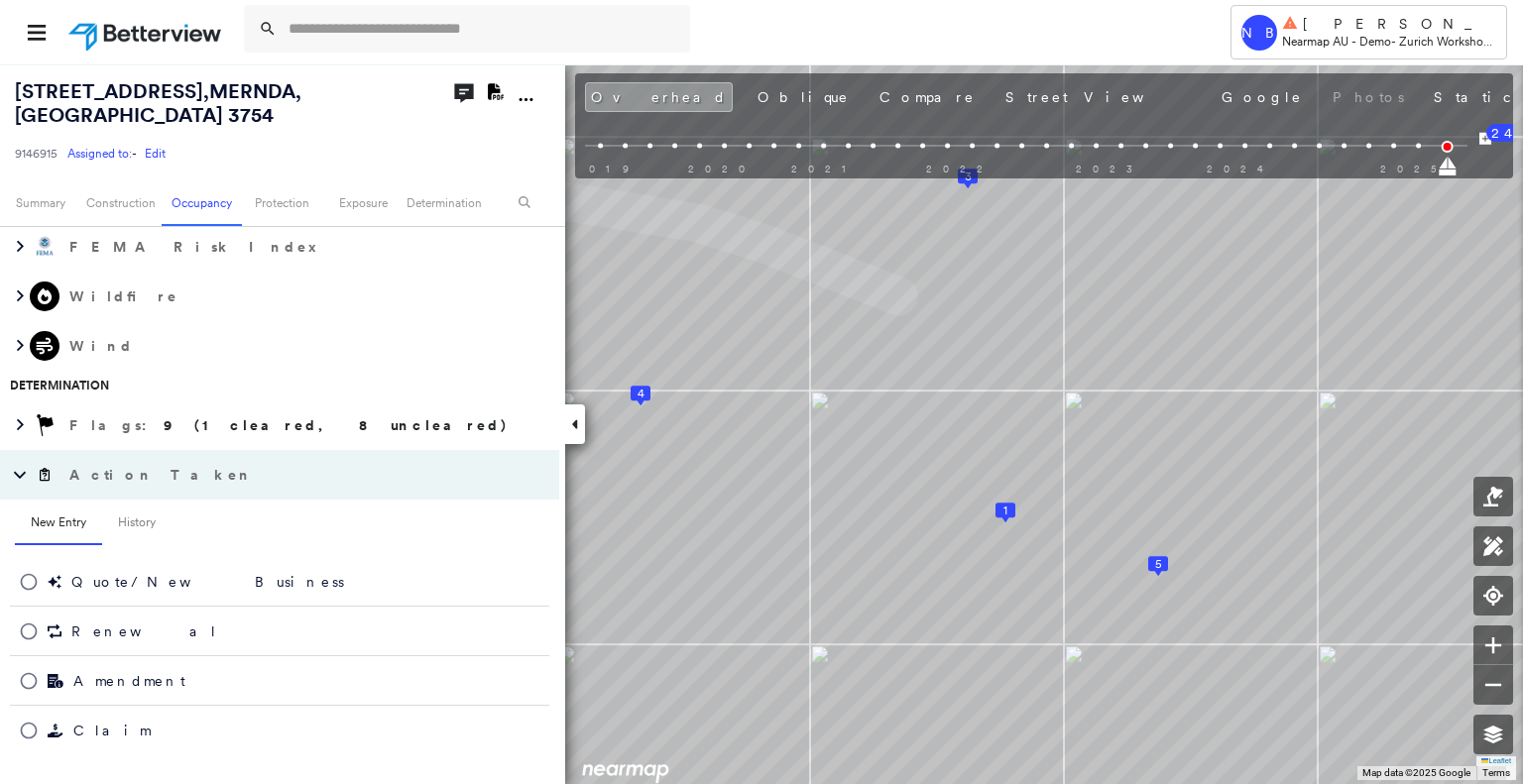 scroll, scrollTop: 722, scrollLeft: 0, axis: vertical 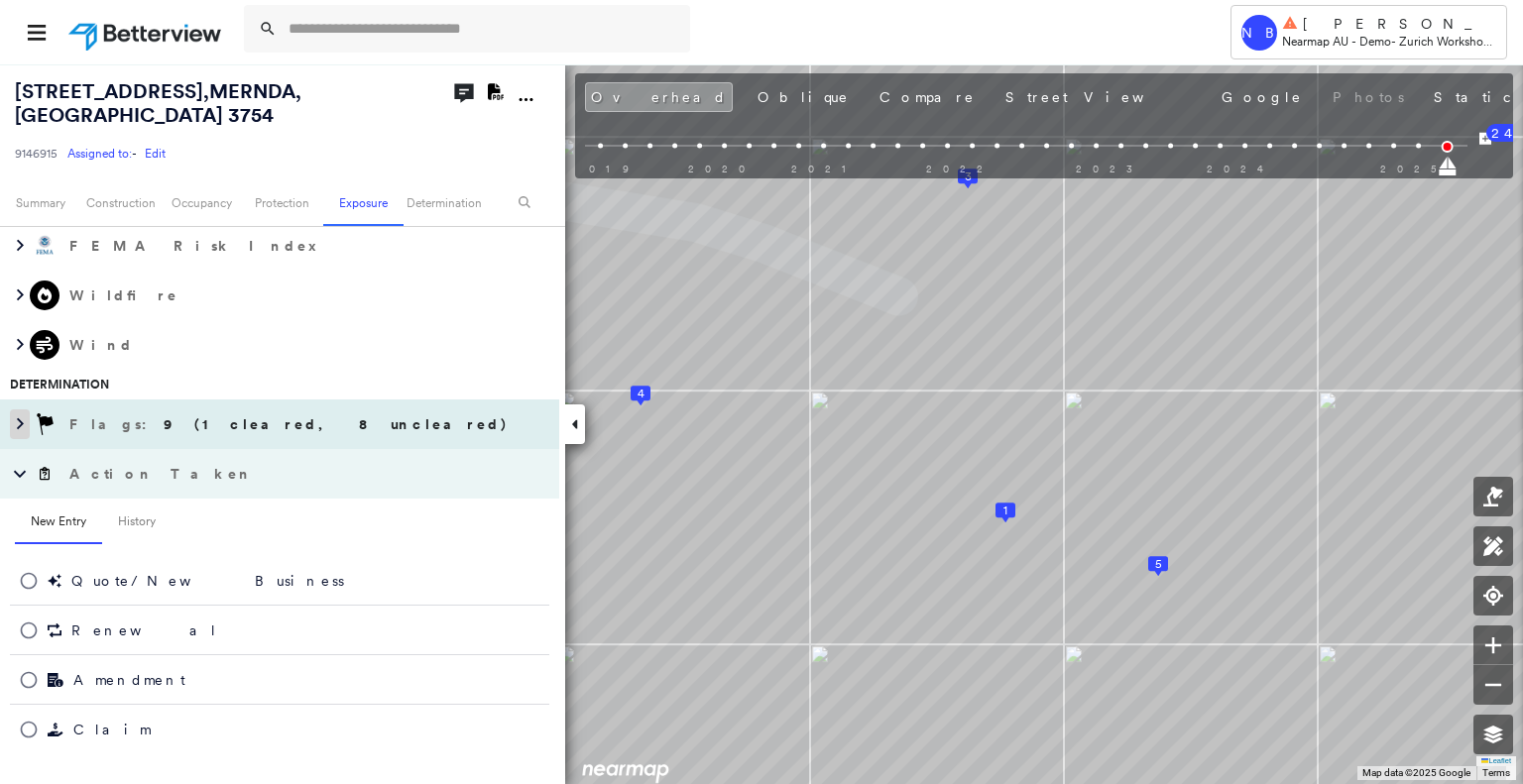 click at bounding box center [20, 424] 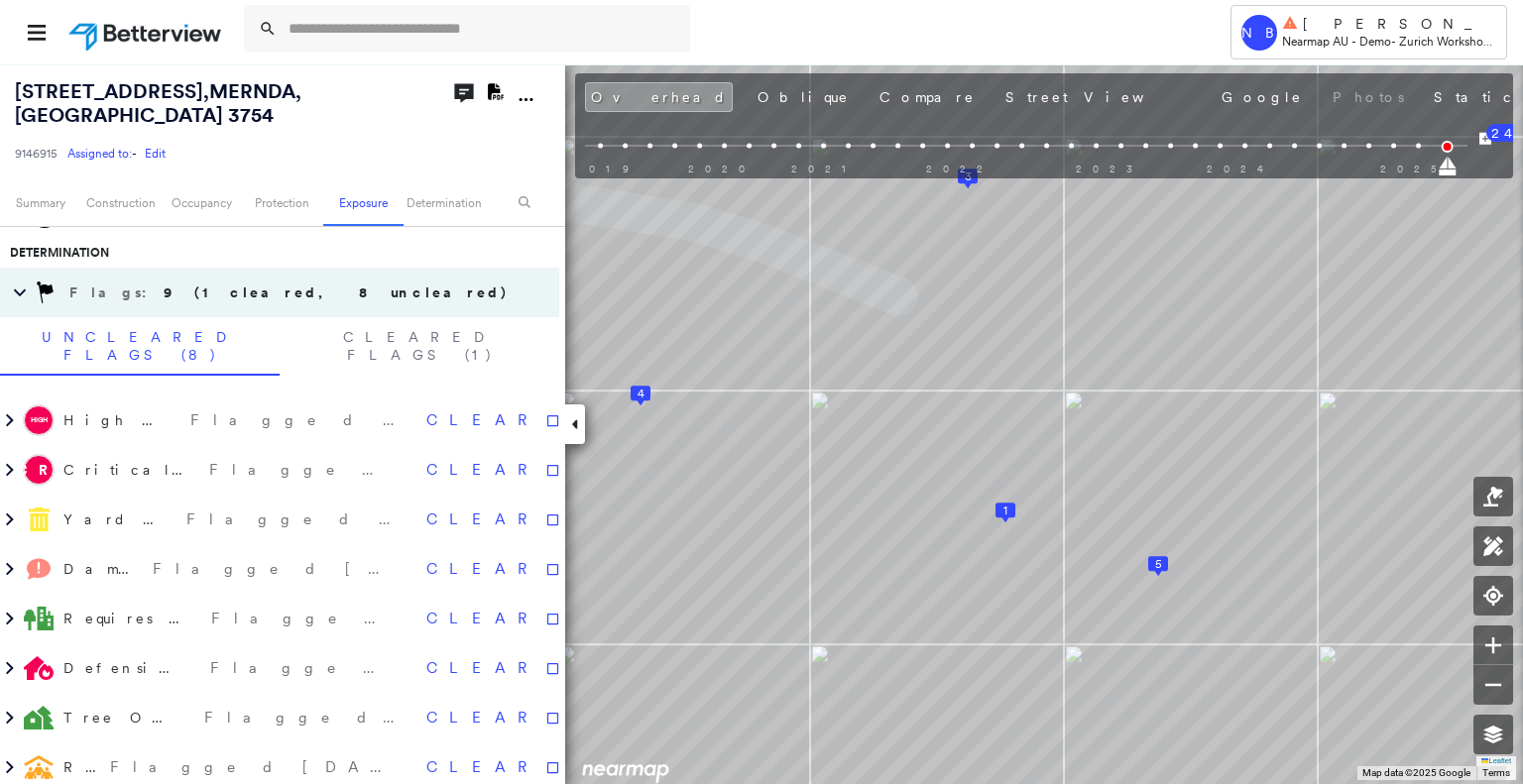 scroll, scrollTop: 857, scrollLeft: 0, axis: vertical 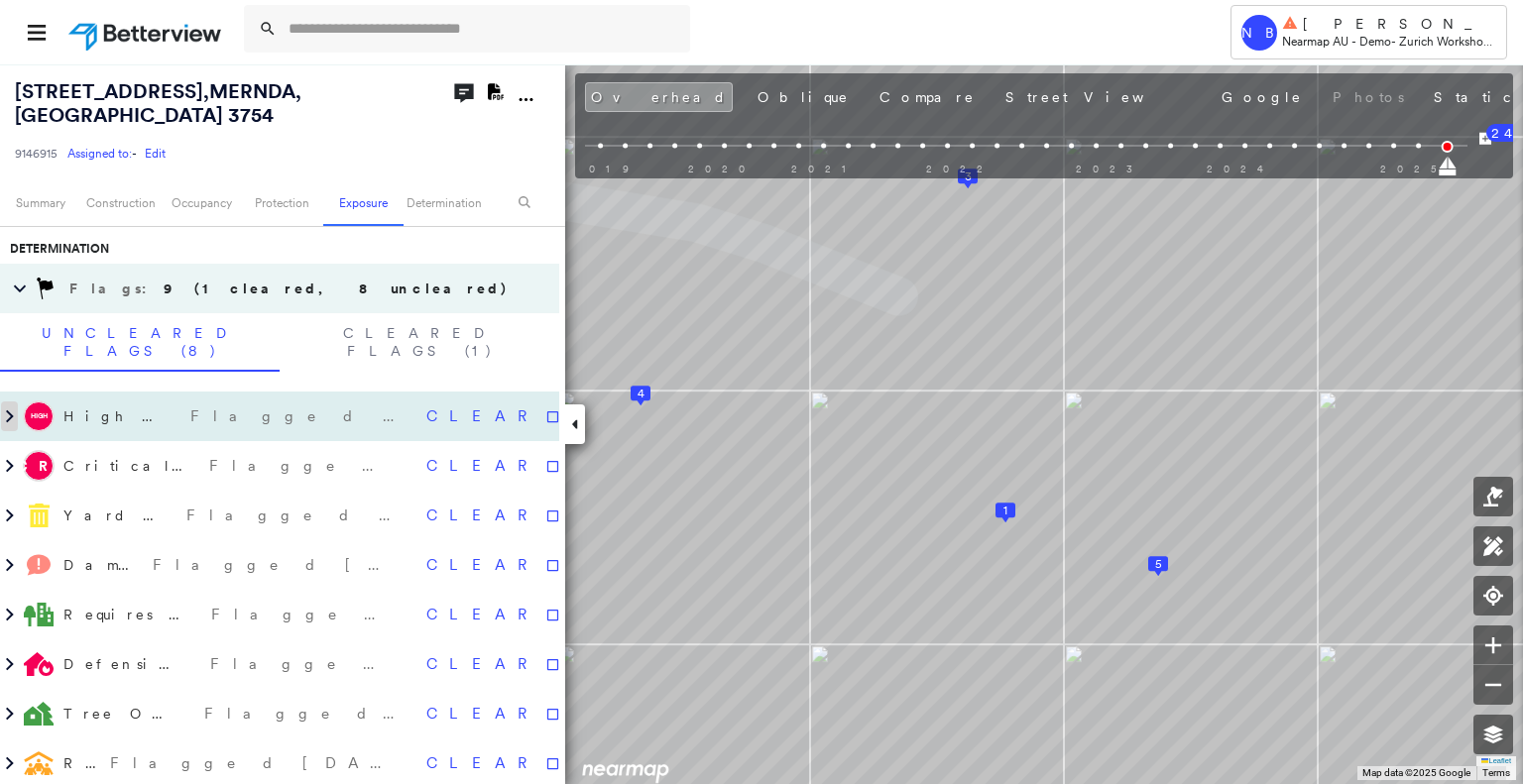 click 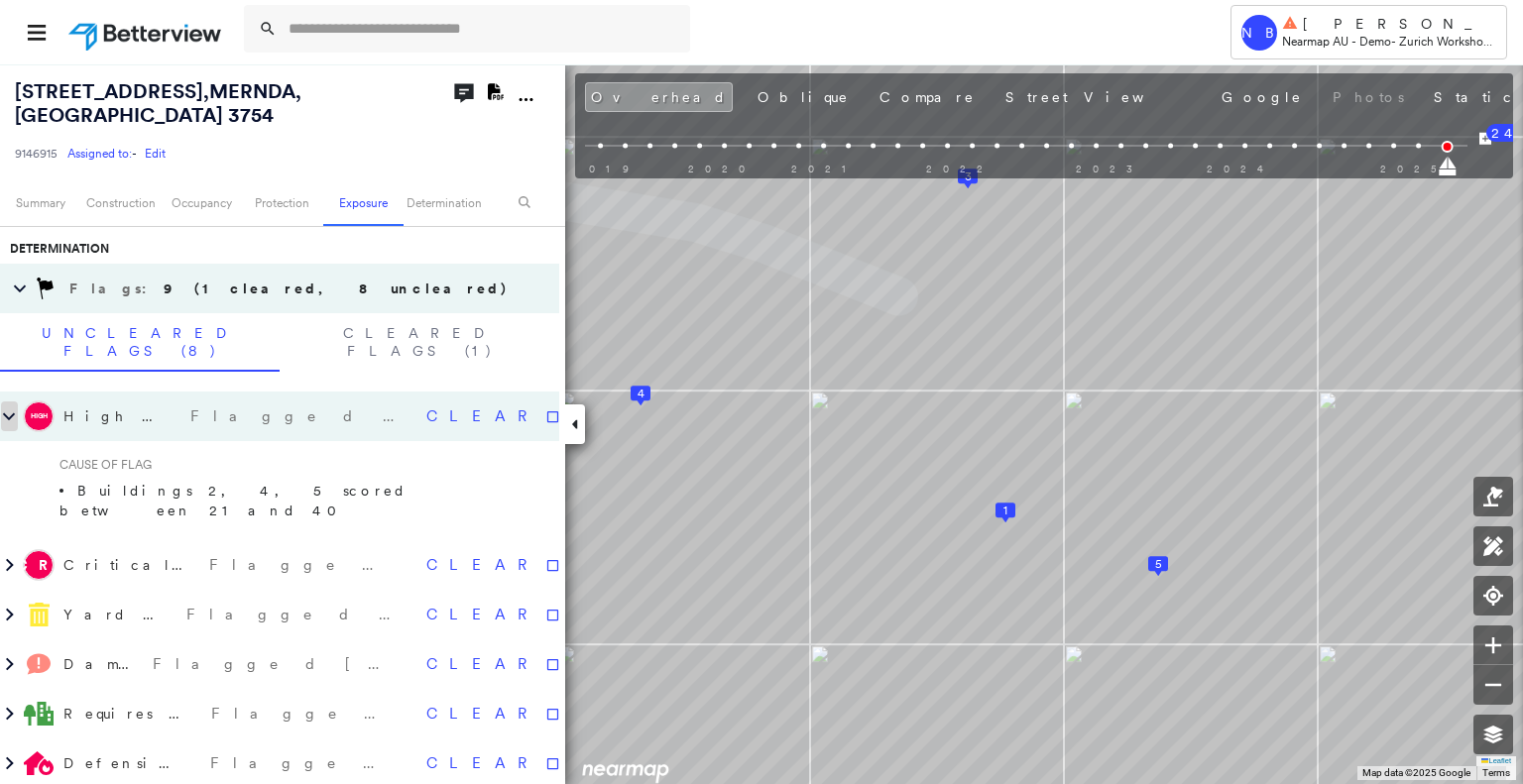 click 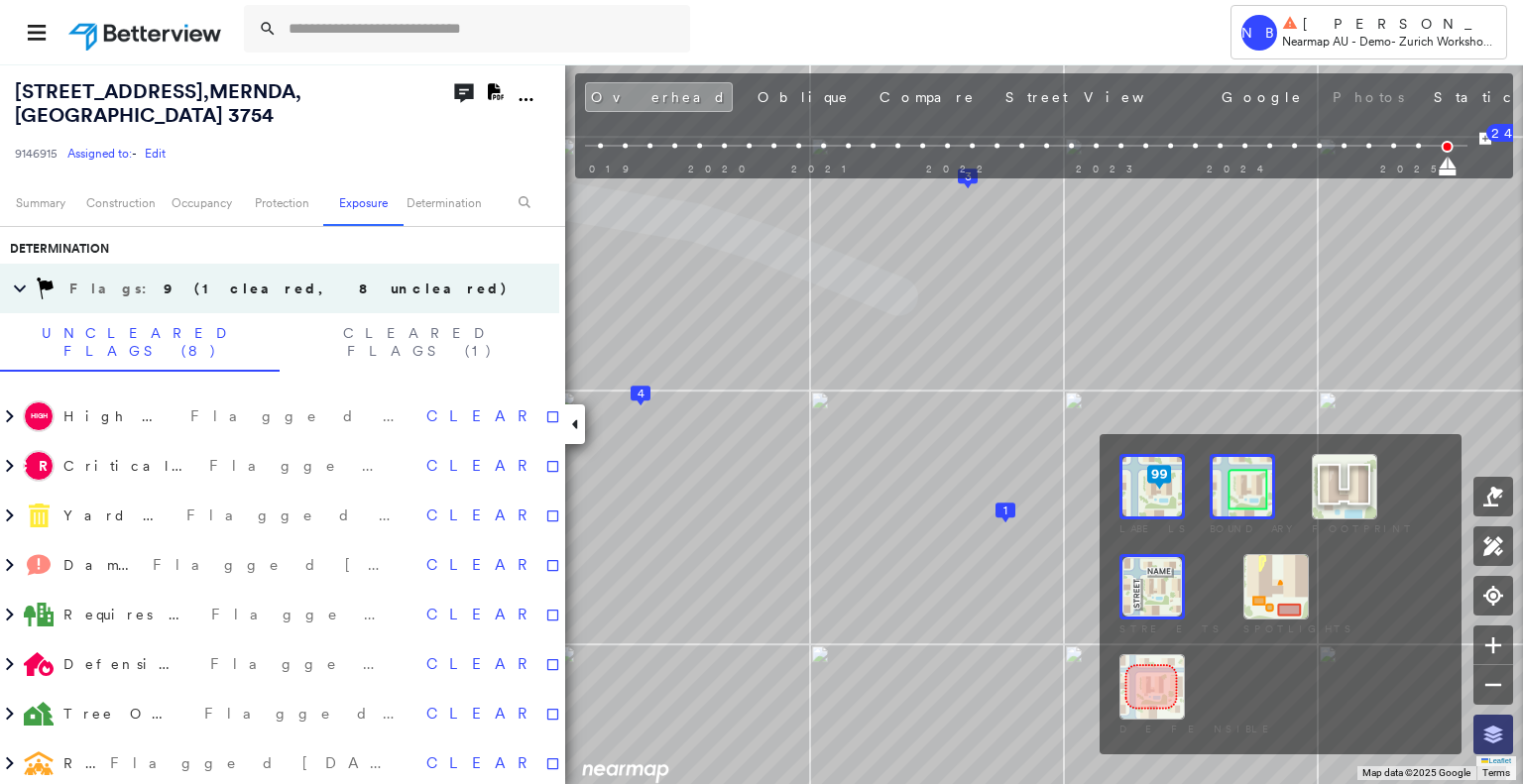 click 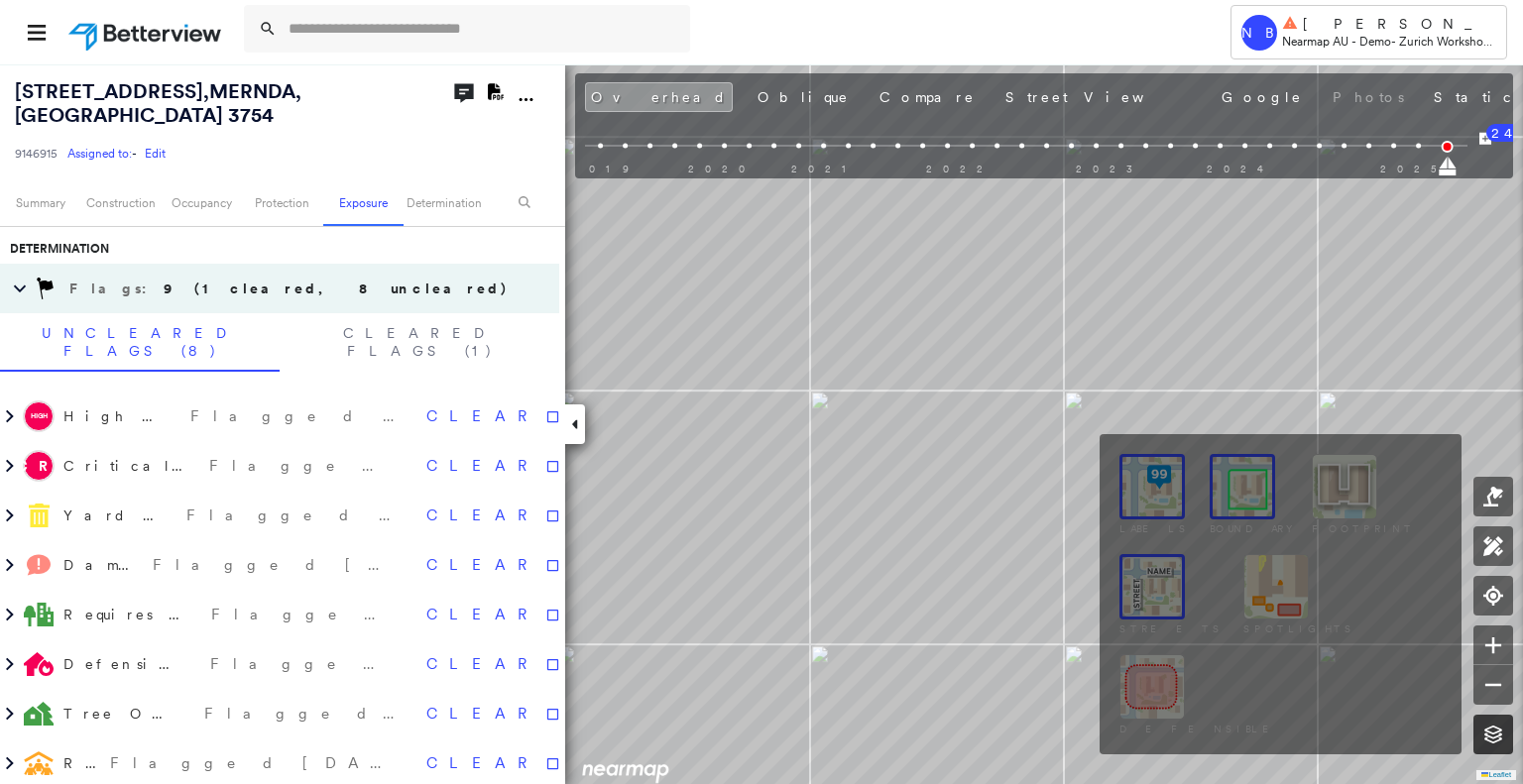 click 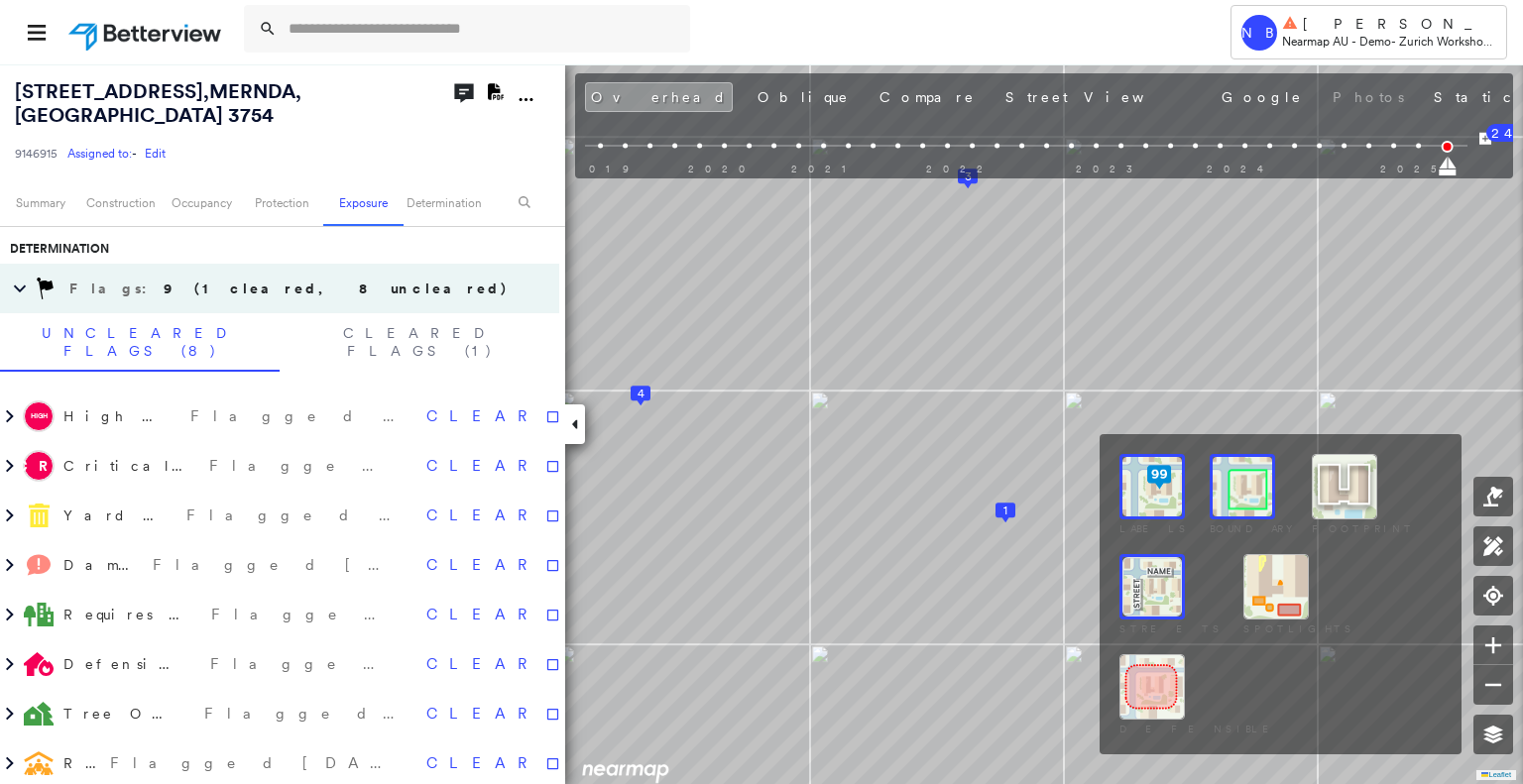 click at bounding box center [1276, 587] 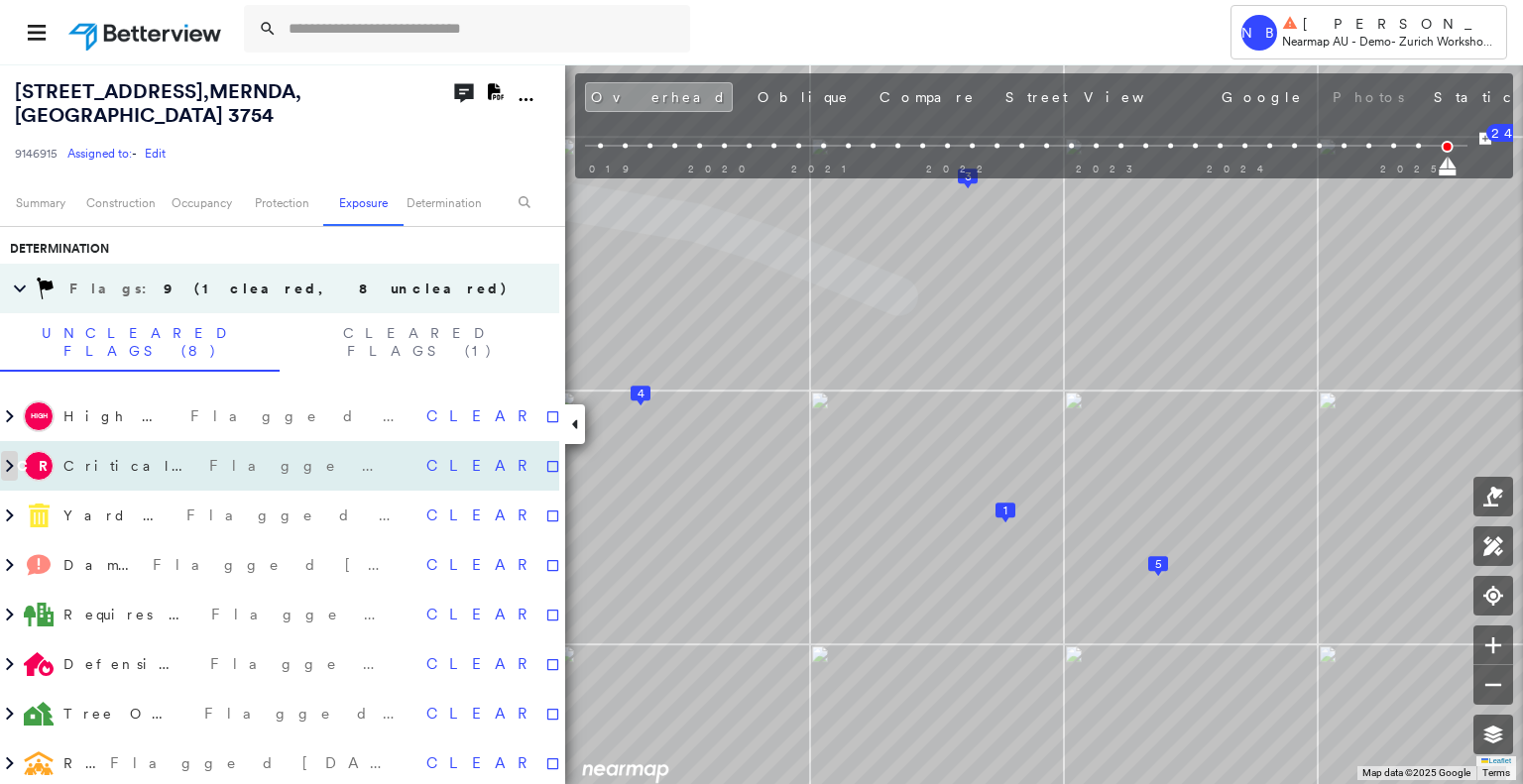 click 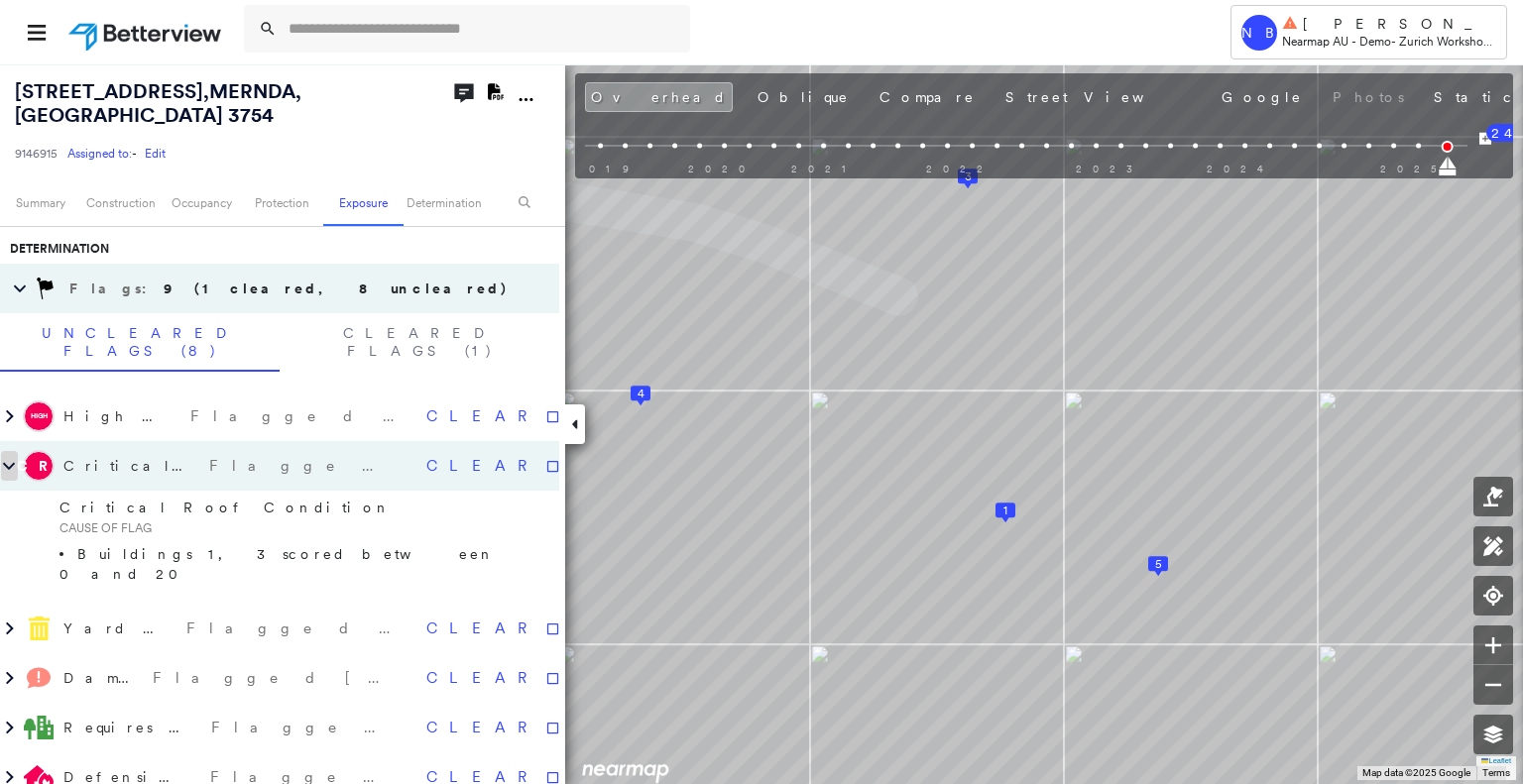 click at bounding box center (10, 466) 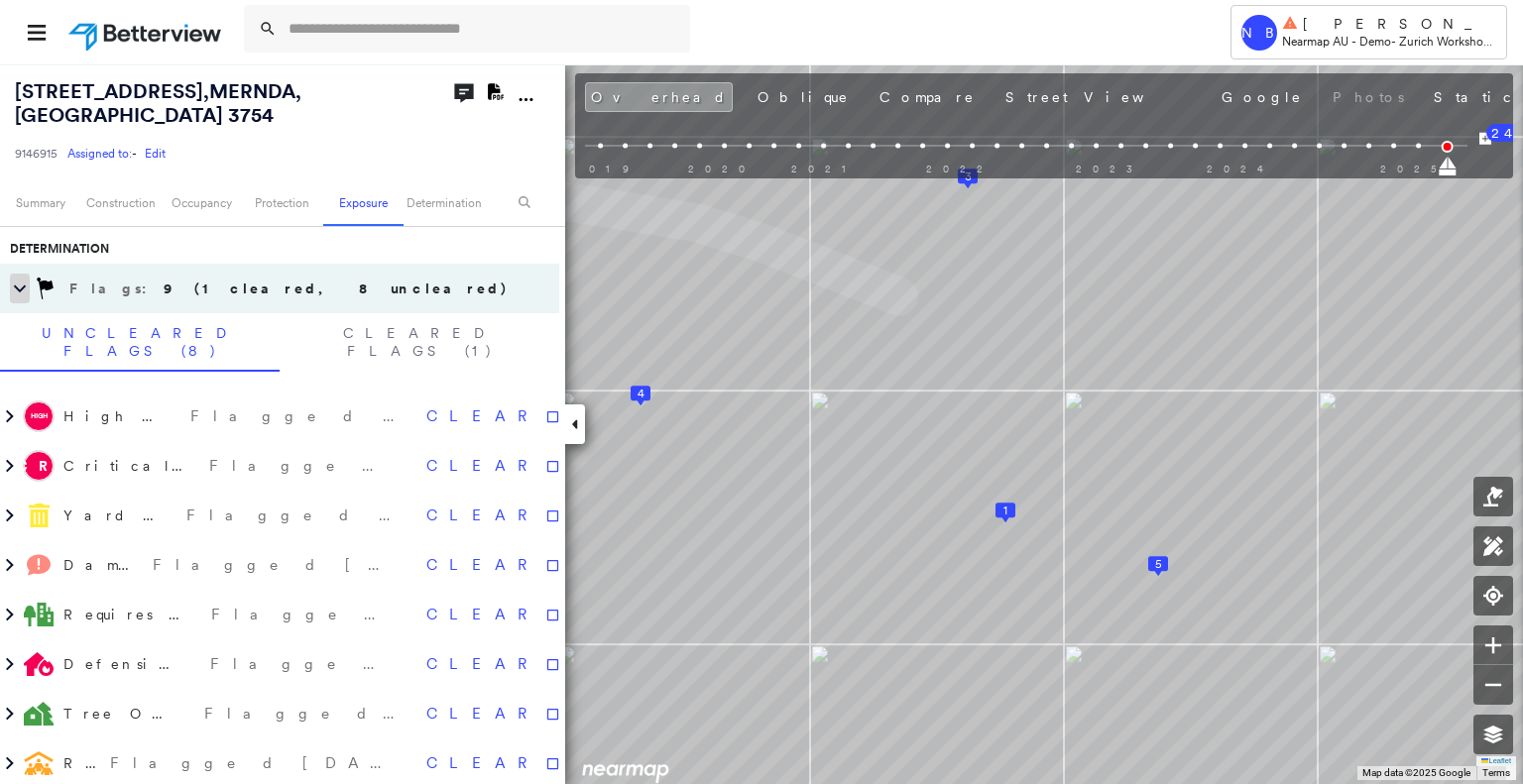 click 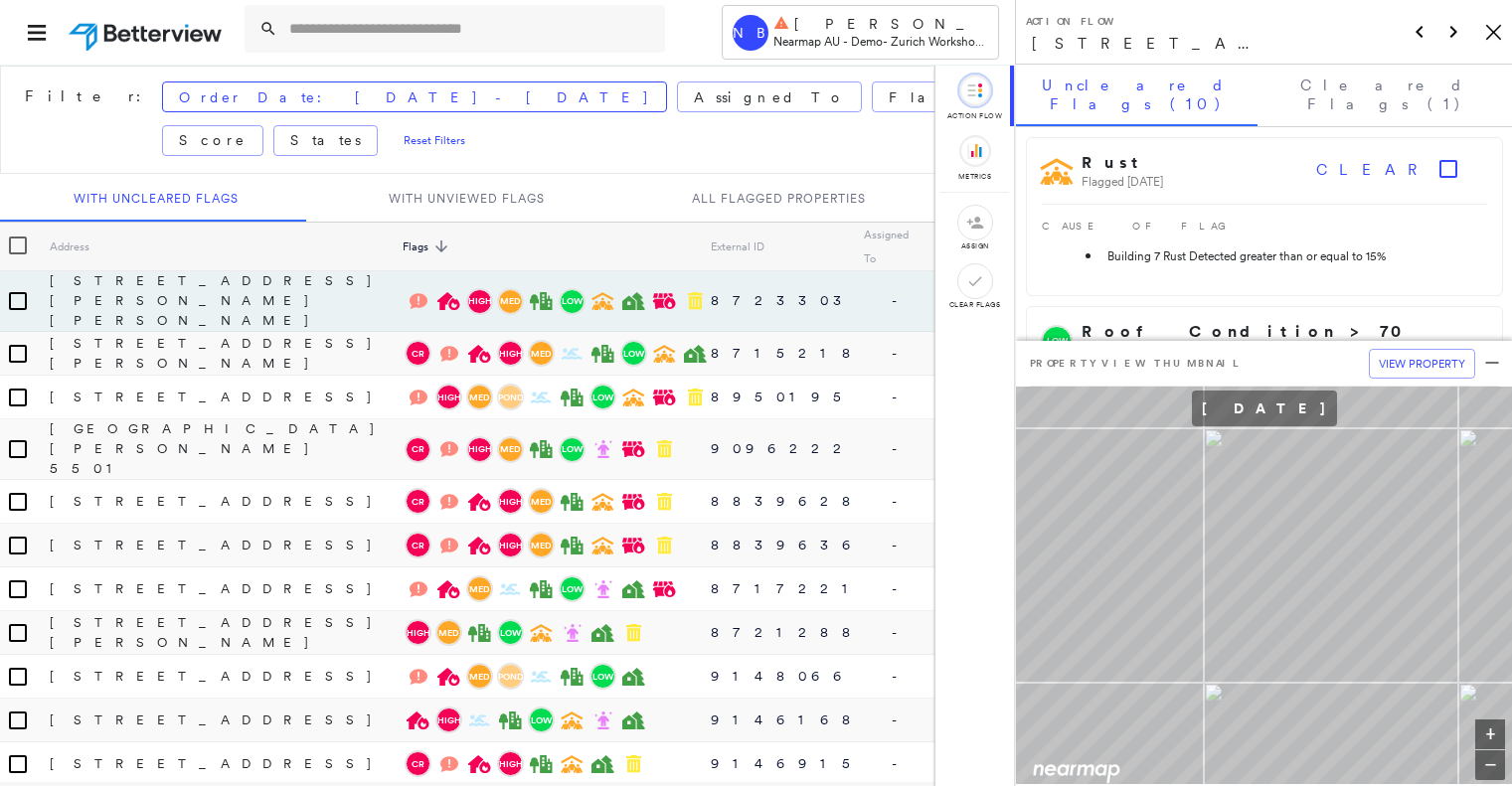 scroll, scrollTop: 0, scrollLeft: 0, axis: both 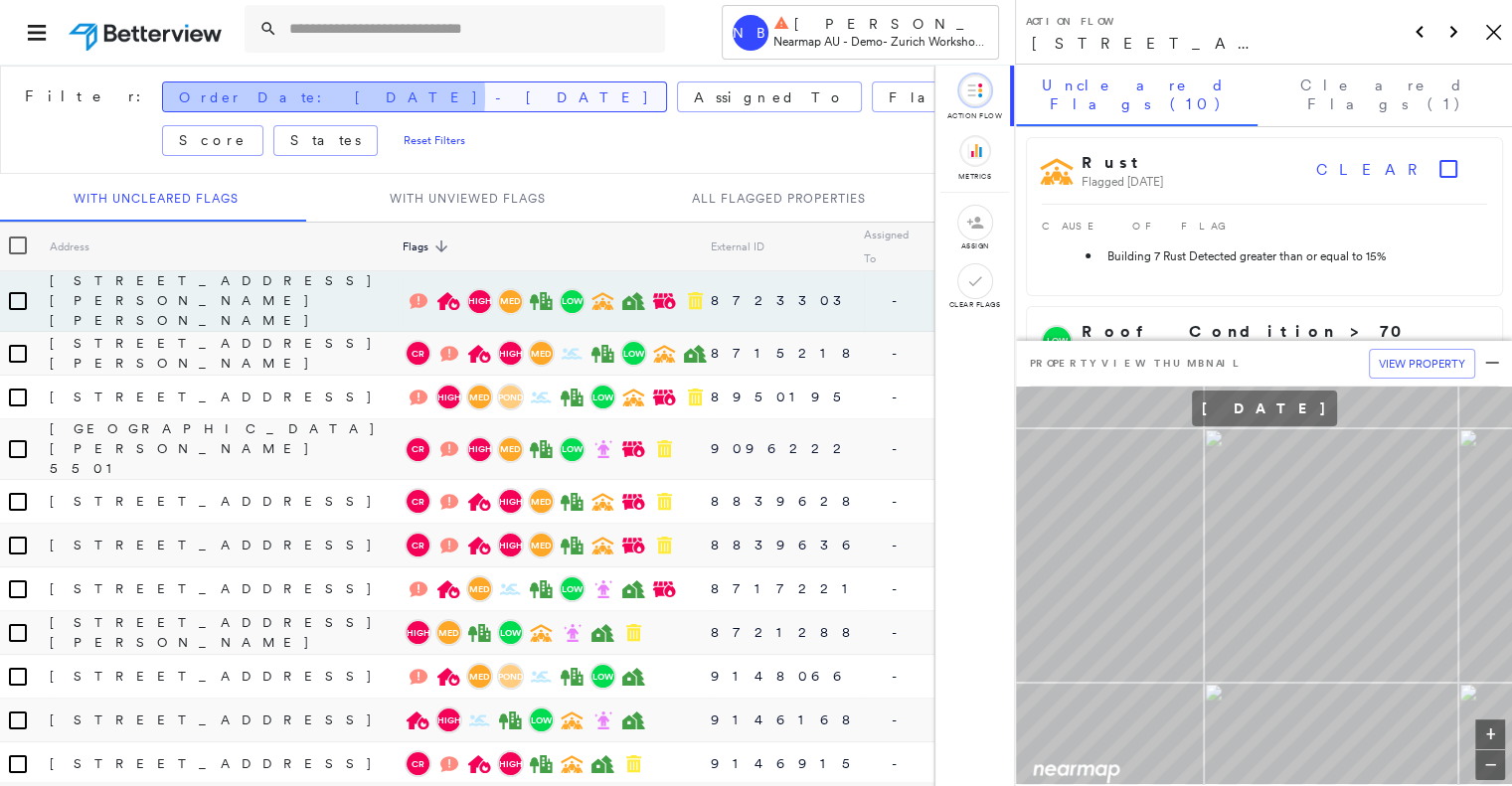 click on "Order Date: Apr 2025 - Today" at bounding box center (415, 97) 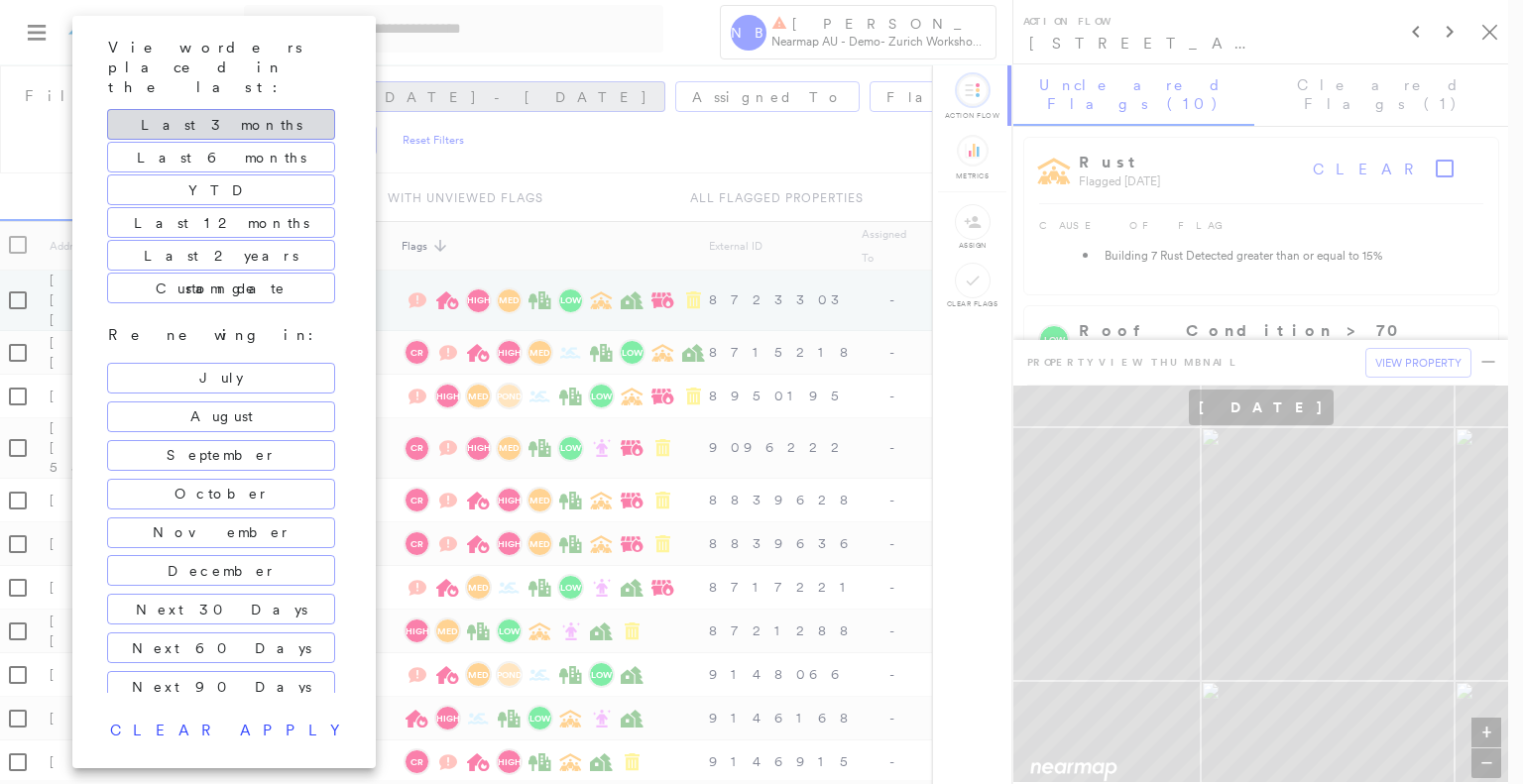 click at bounding box center [762, 392] 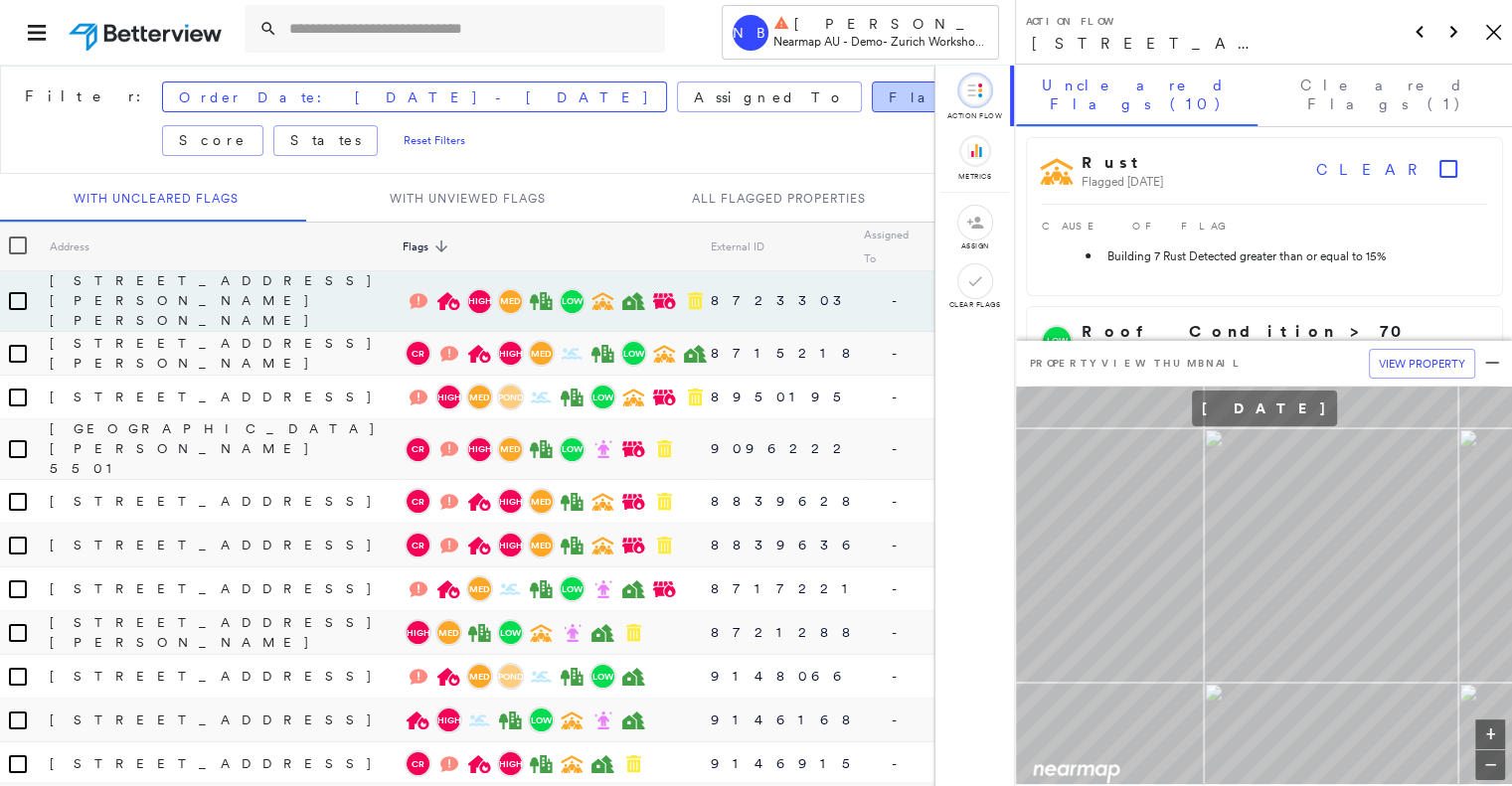click at bounding box center [1001, 96] 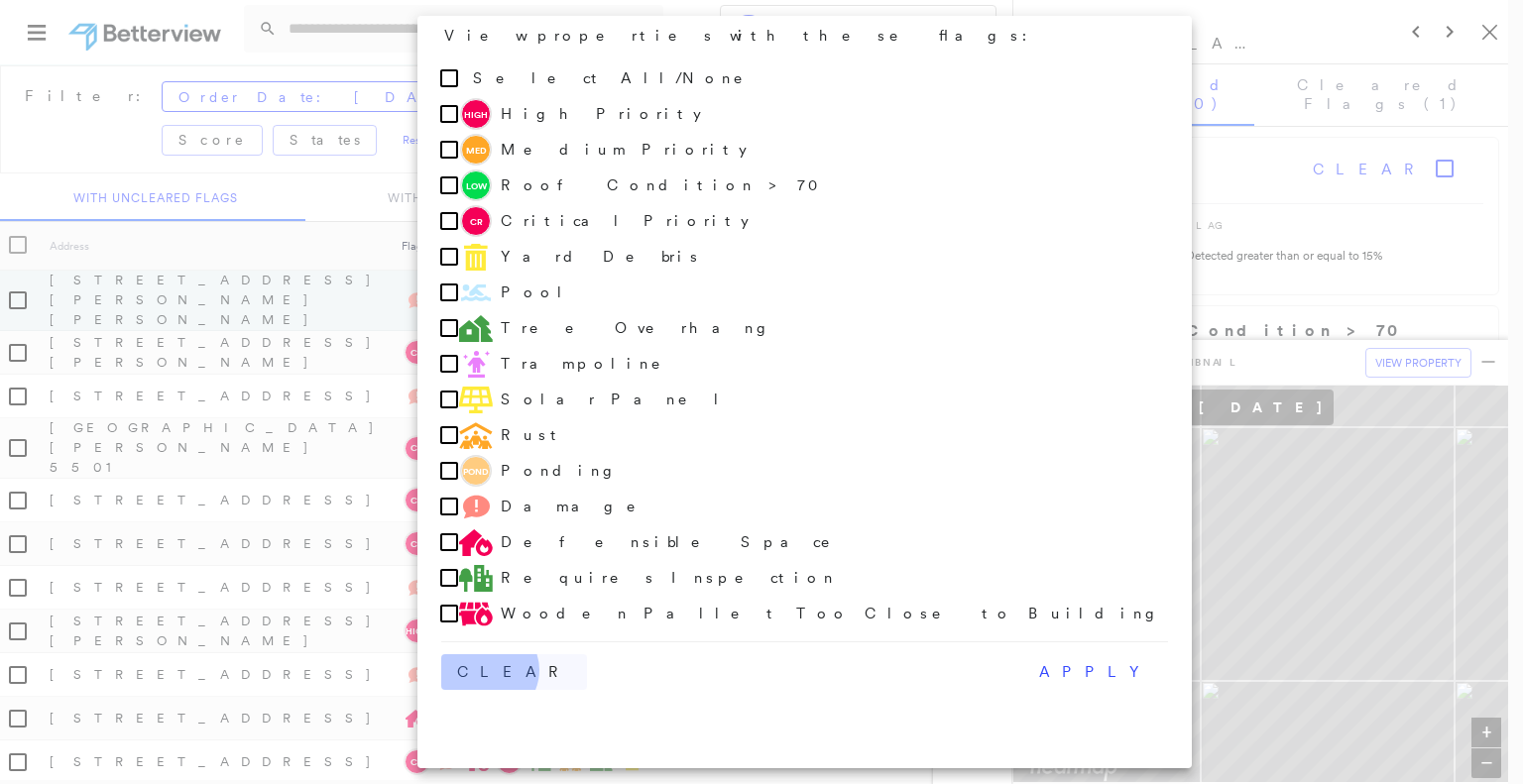 click on "clear" at bounding box center (514, 672) 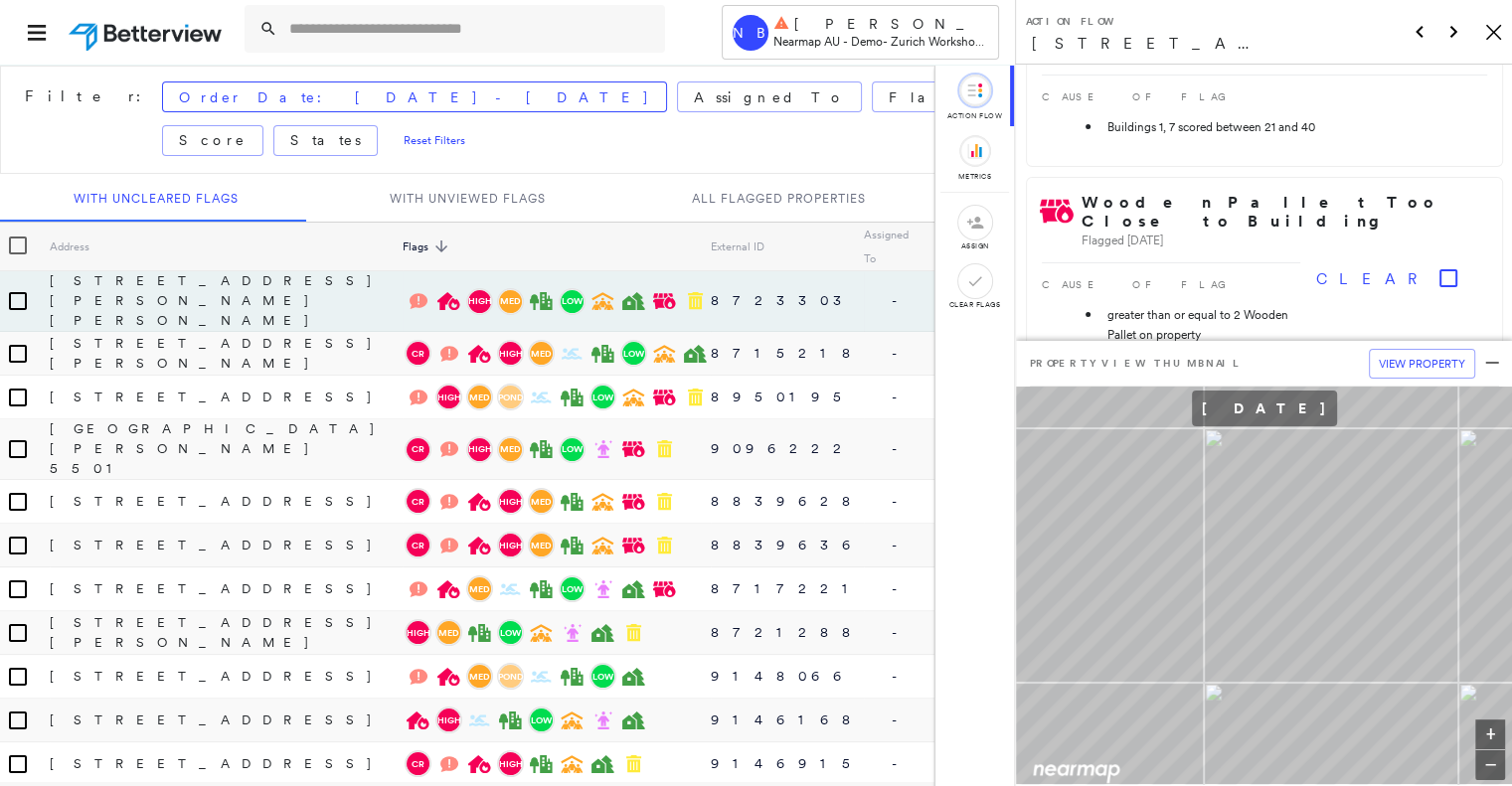 scroll, scrollTop: 644, scrollLeft: 0, axis: vertical 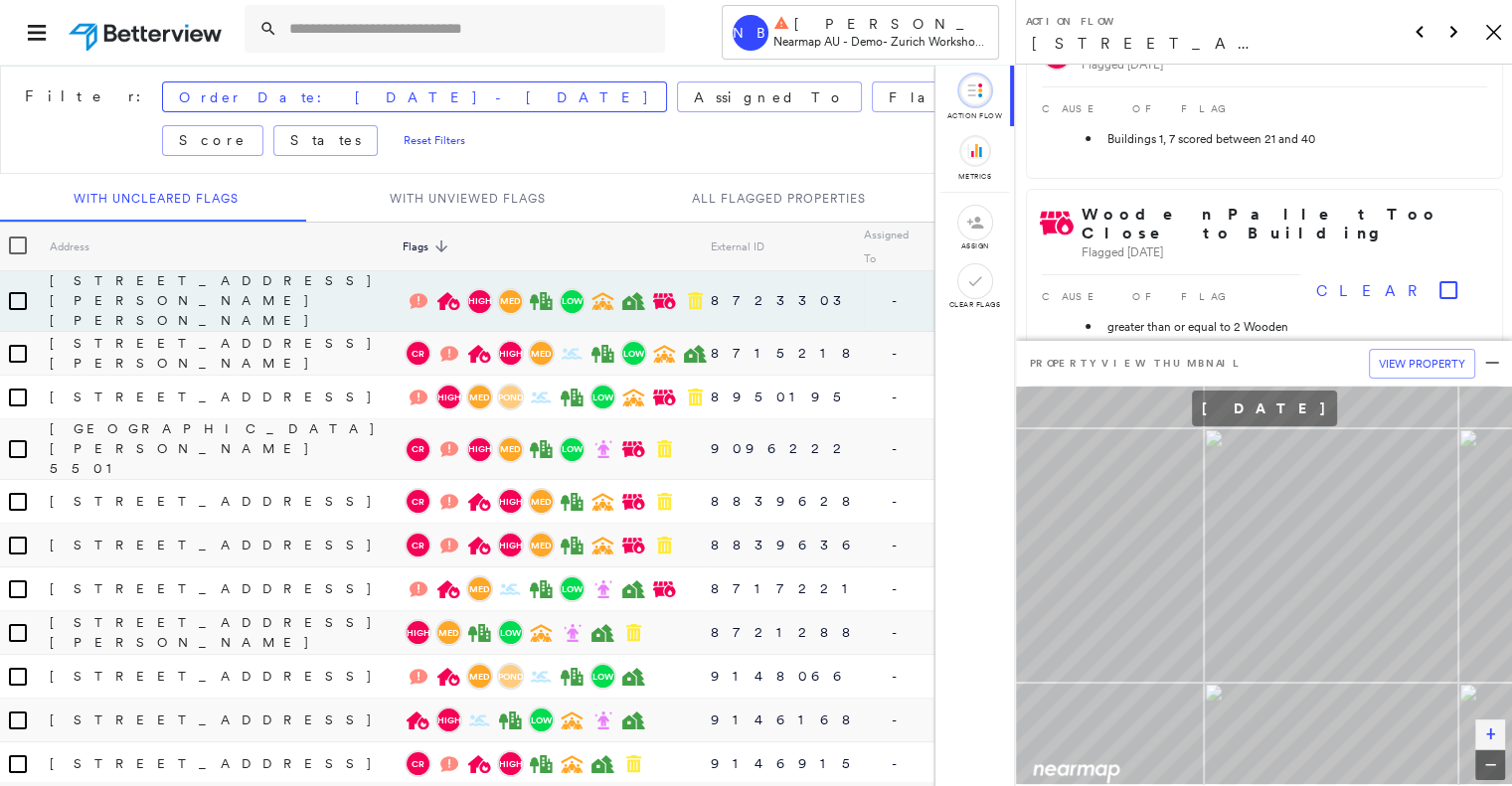 click on "+" at bounding box center [1490, 734] 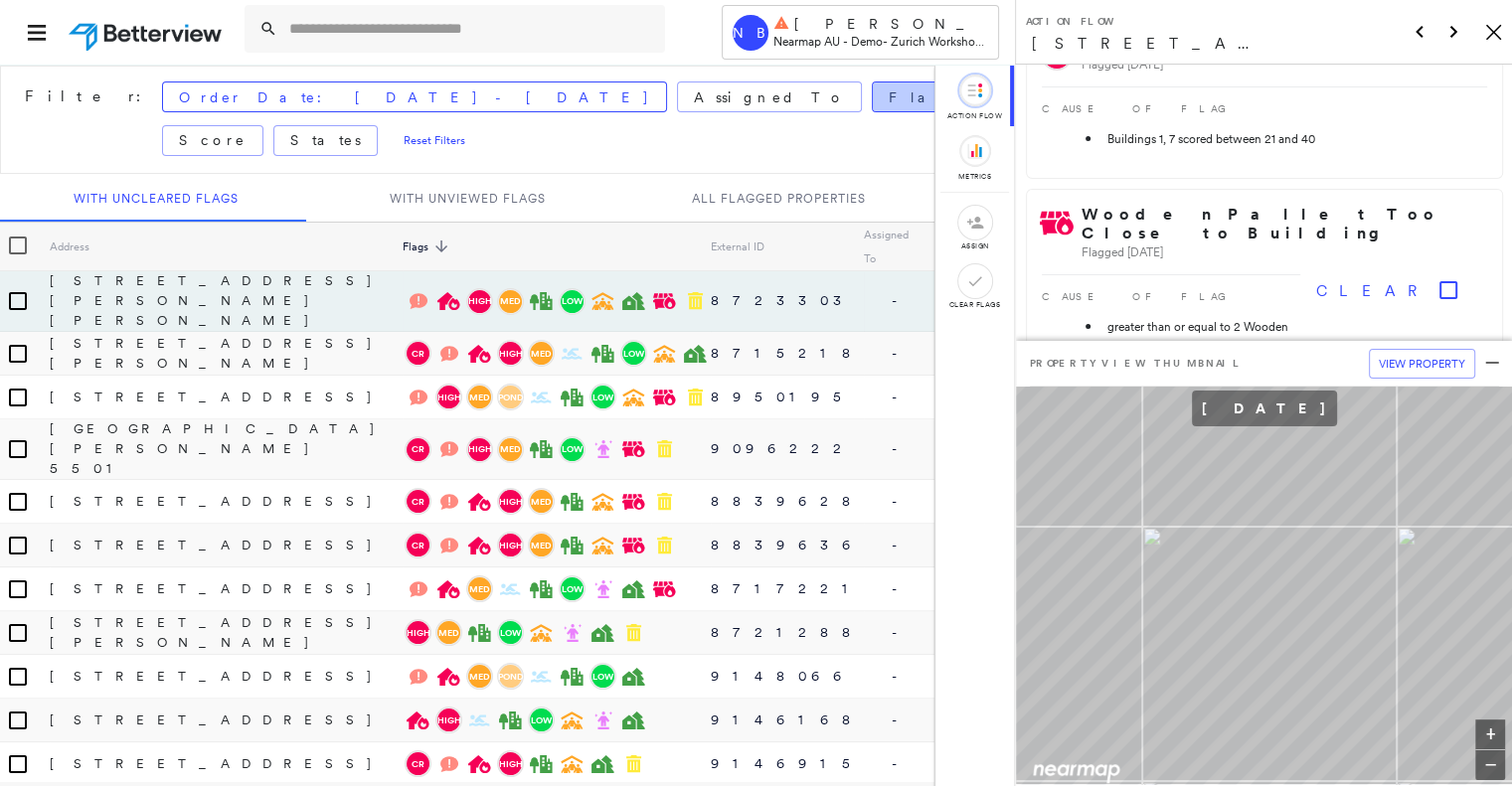 click on "Flags:" at bounding box center [952, 96] 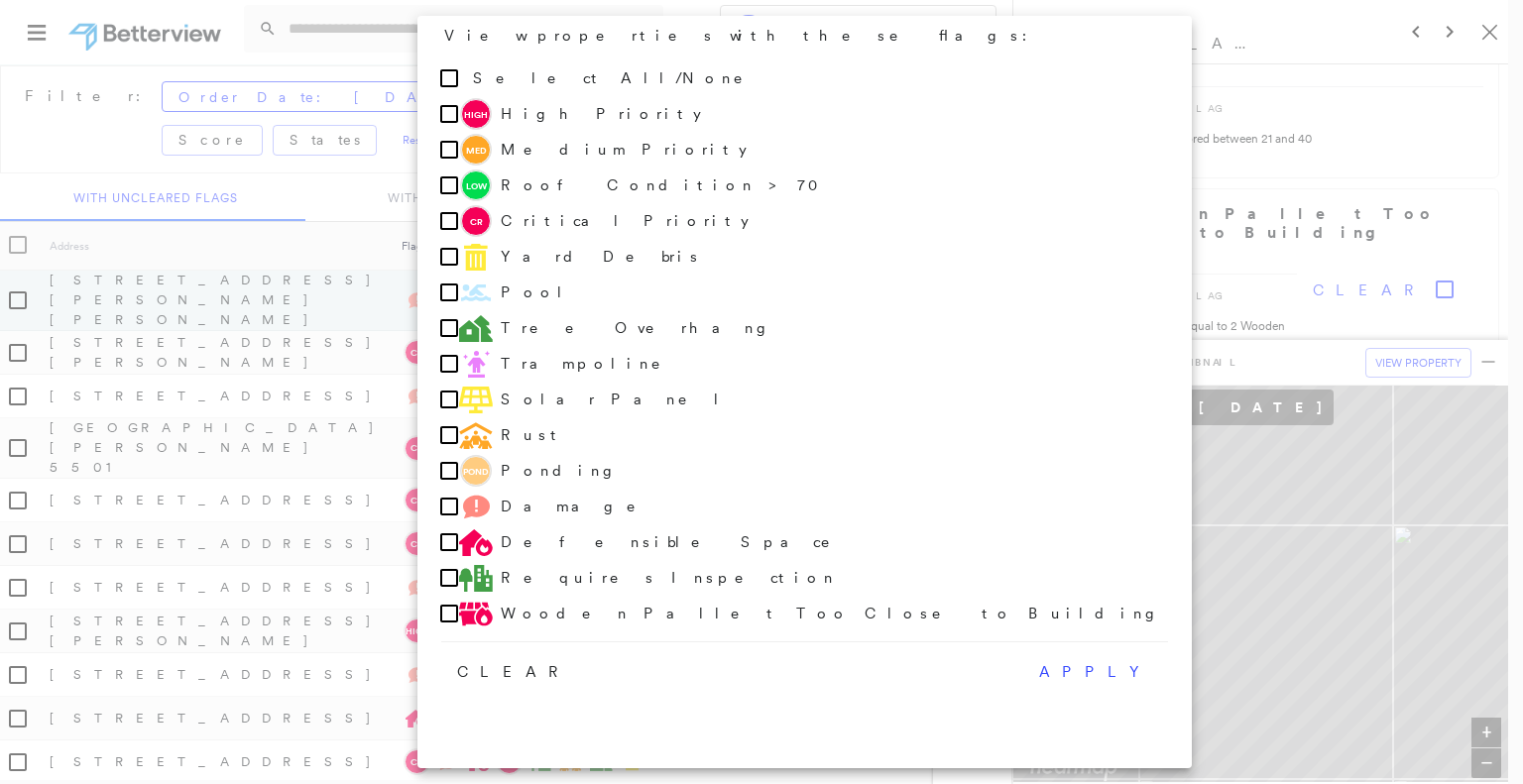 click at bounding box center (762, 392) 